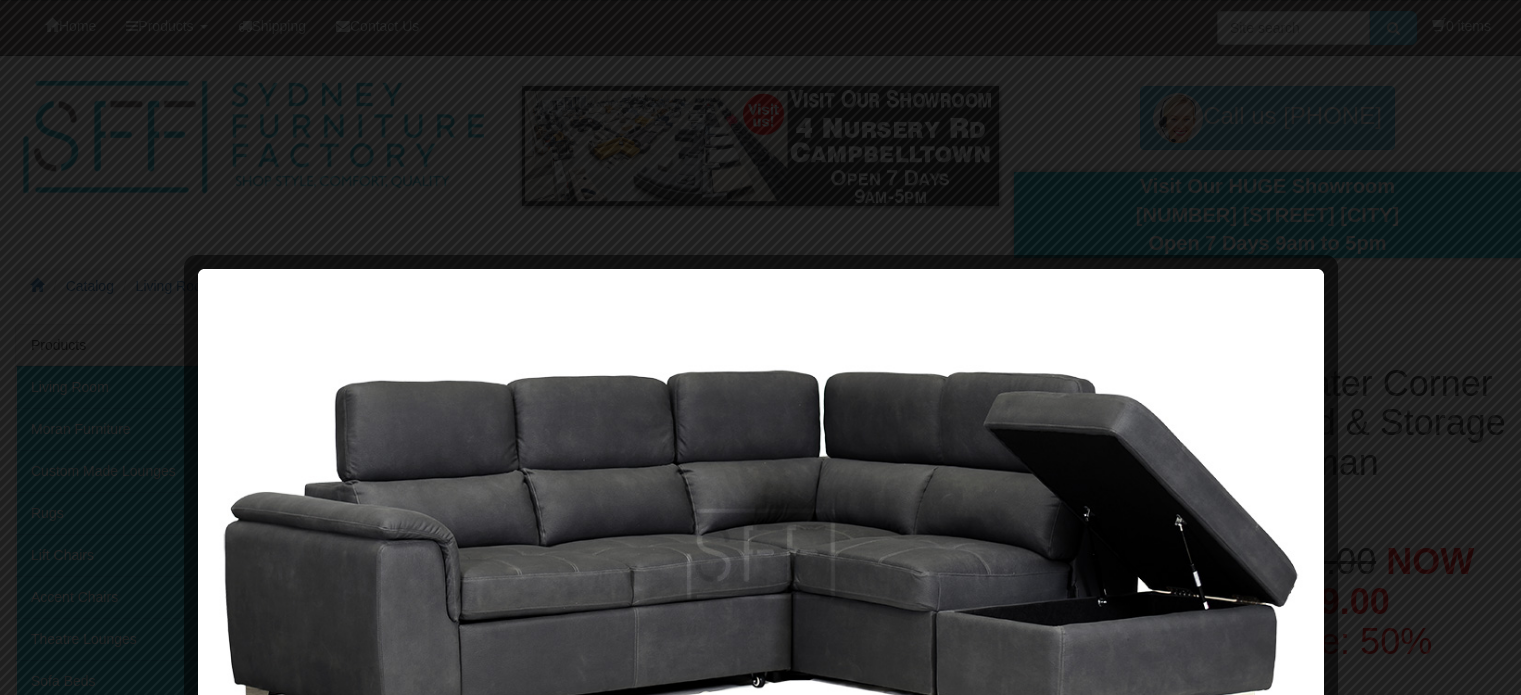 scroll, scrollTop: 220, scrollLeft: 0, axis: vertical 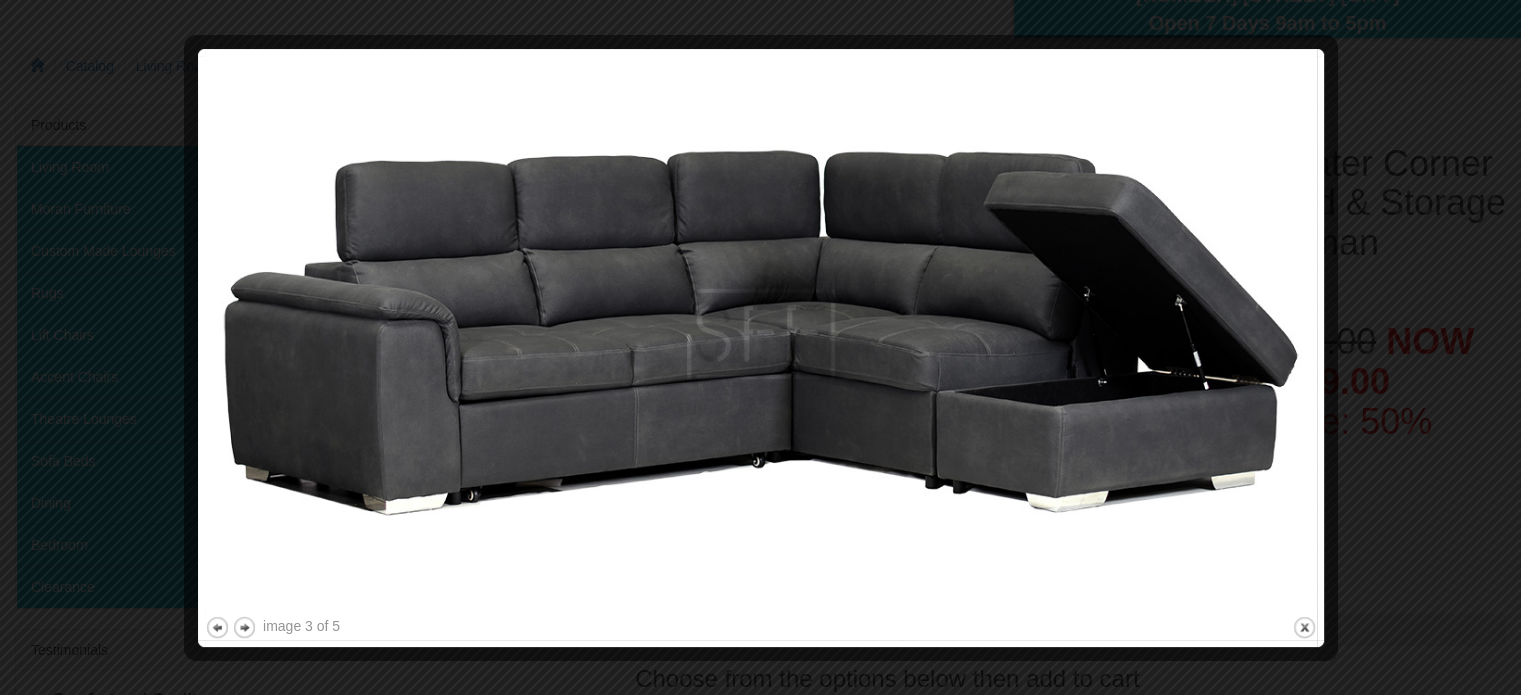 click at bounding box center [761, 334] 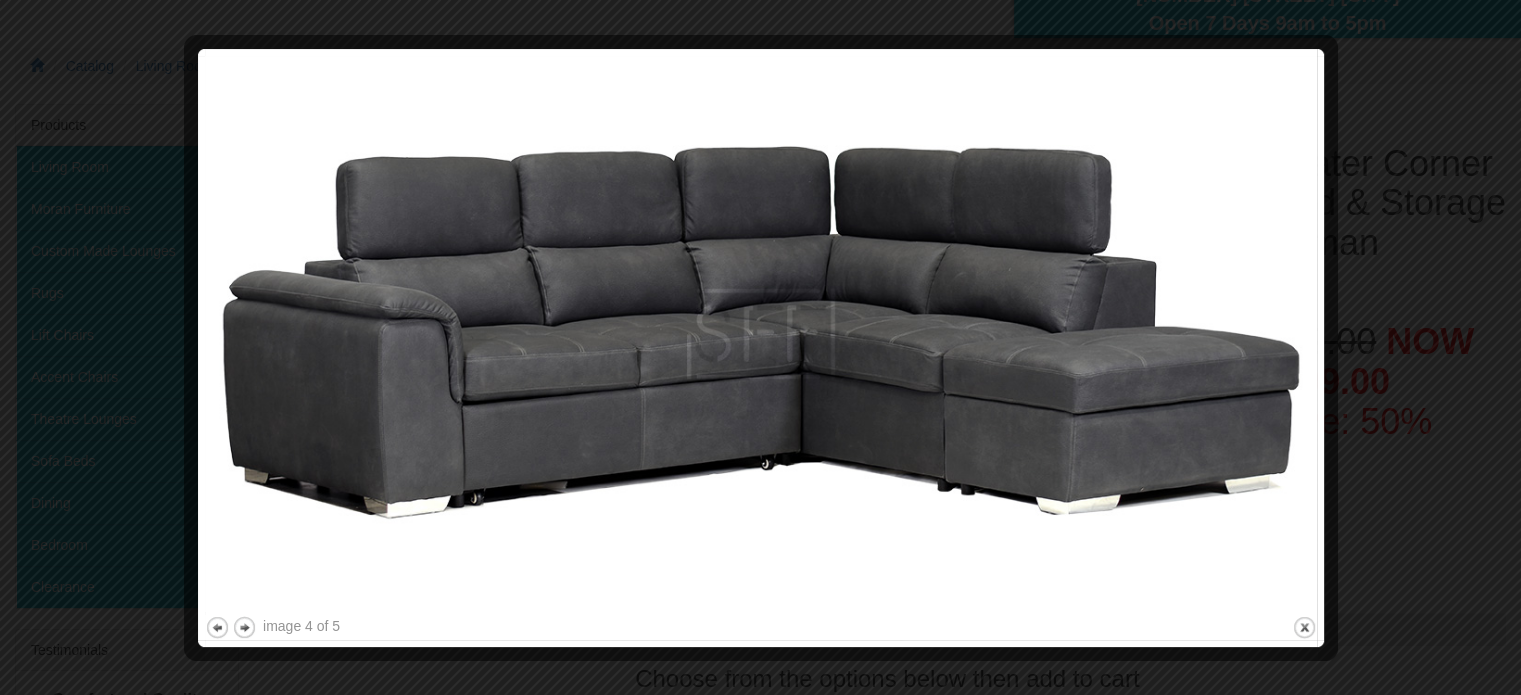 click at bounding box center (761, 334) 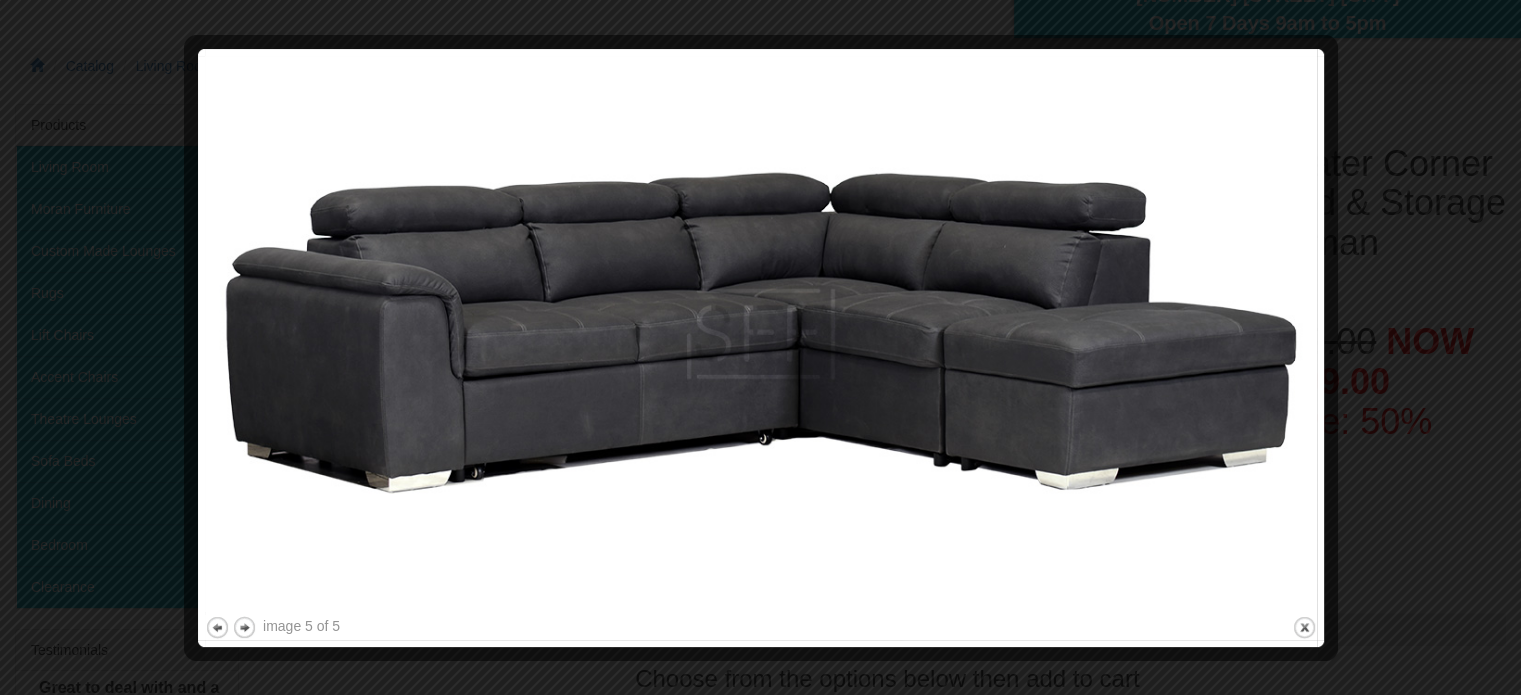 click at bounding box center [761, 334] 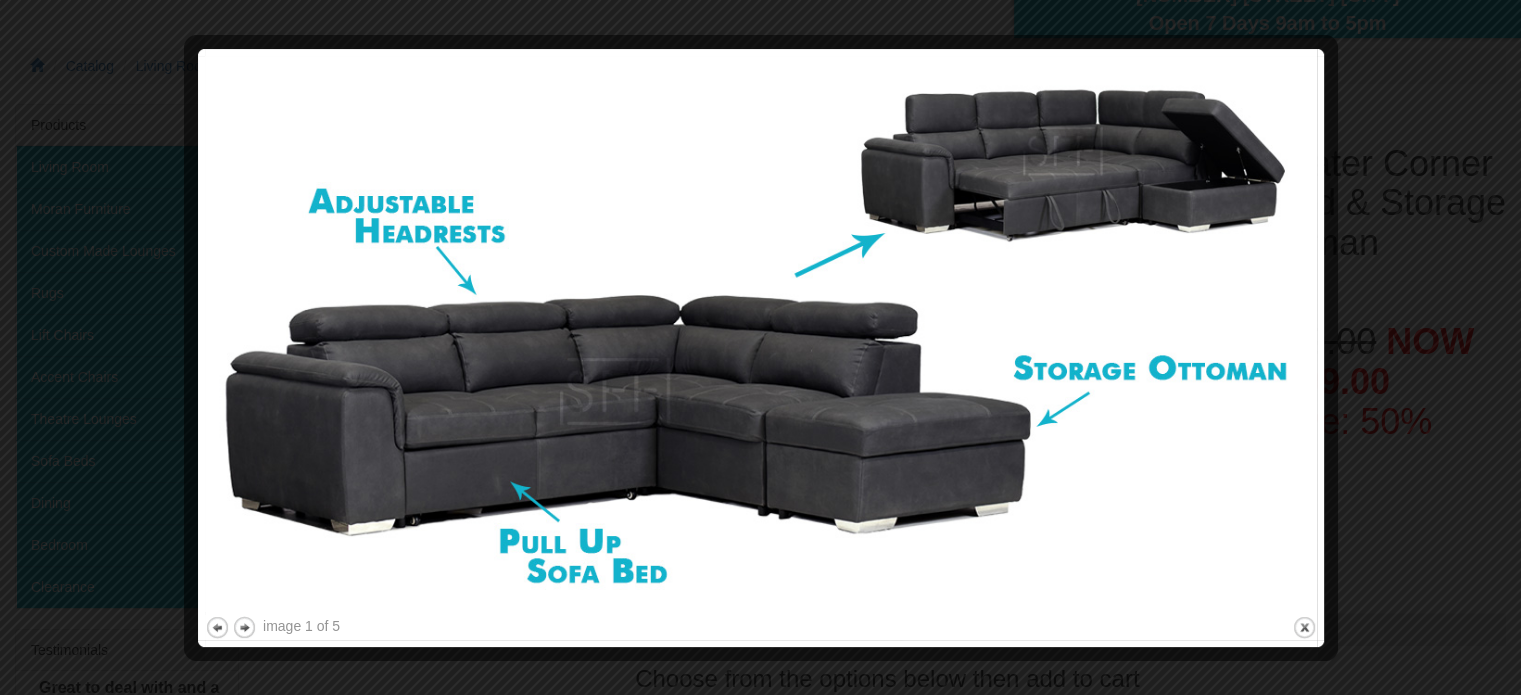 click at bounding box center (761, 334) 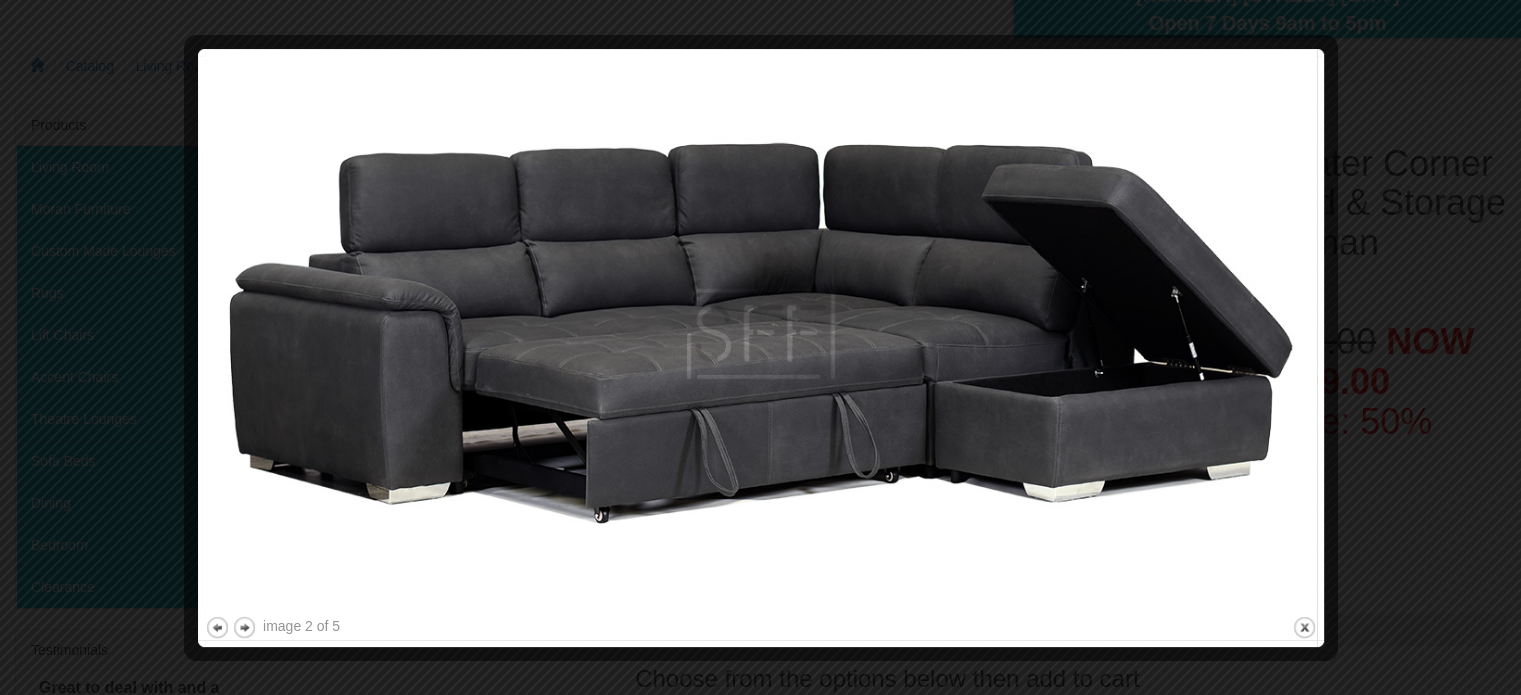 click at bounding box center [761, 334] 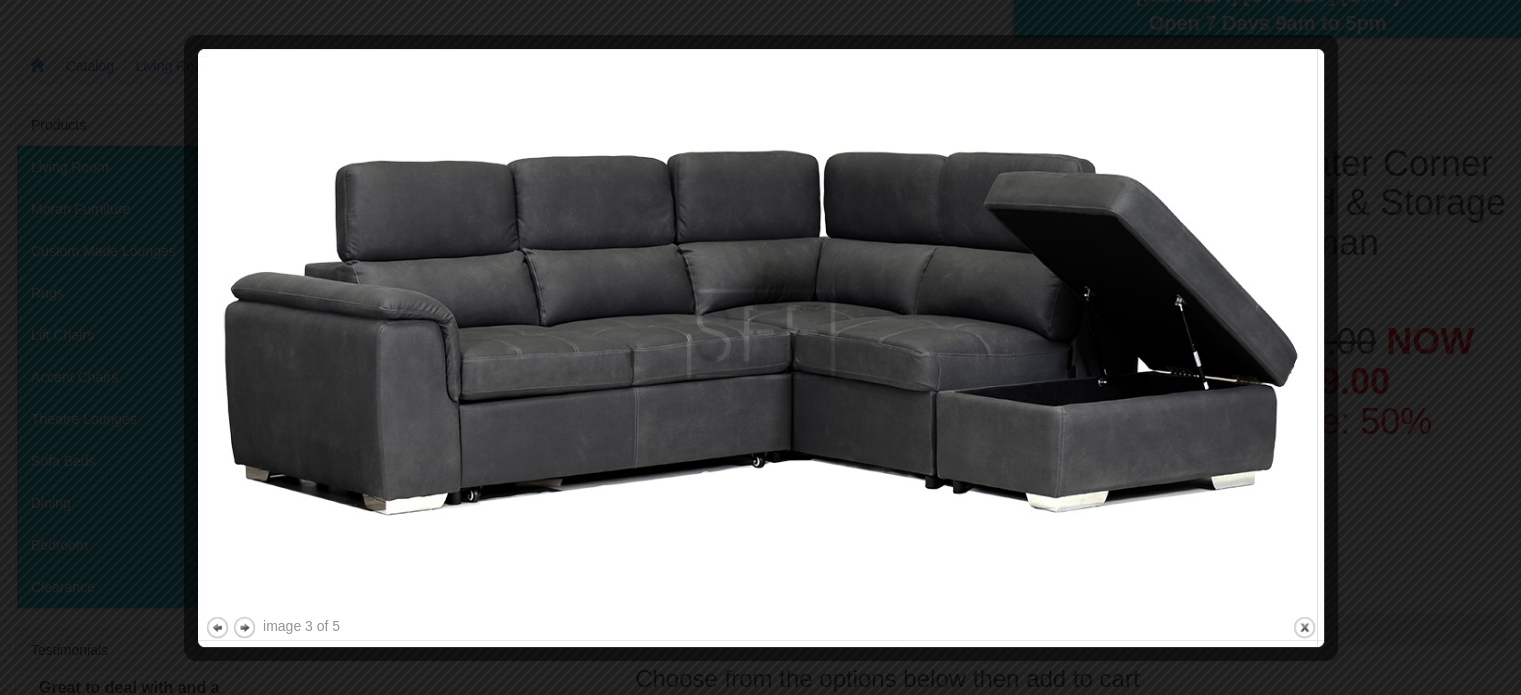 click at bounding box center (761, 334) 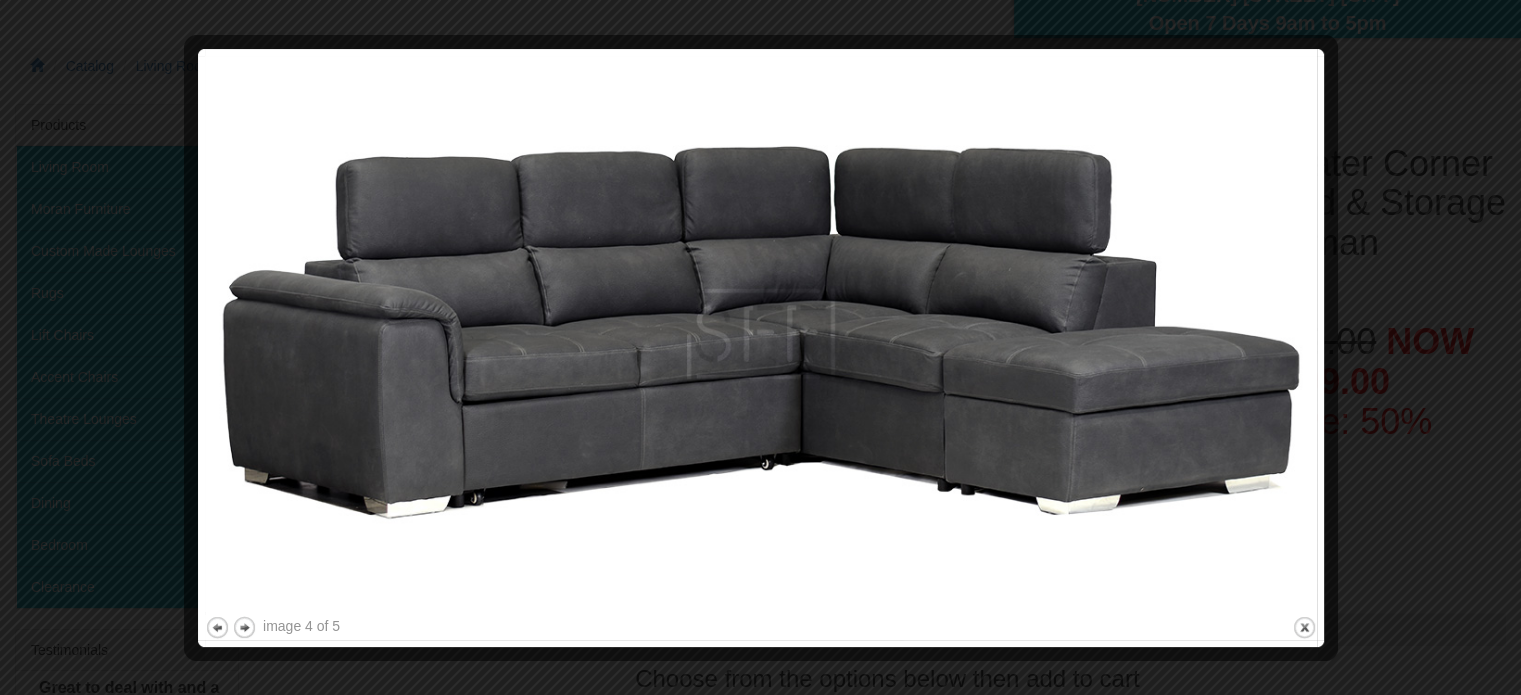 click at bounding box center (761, 334) 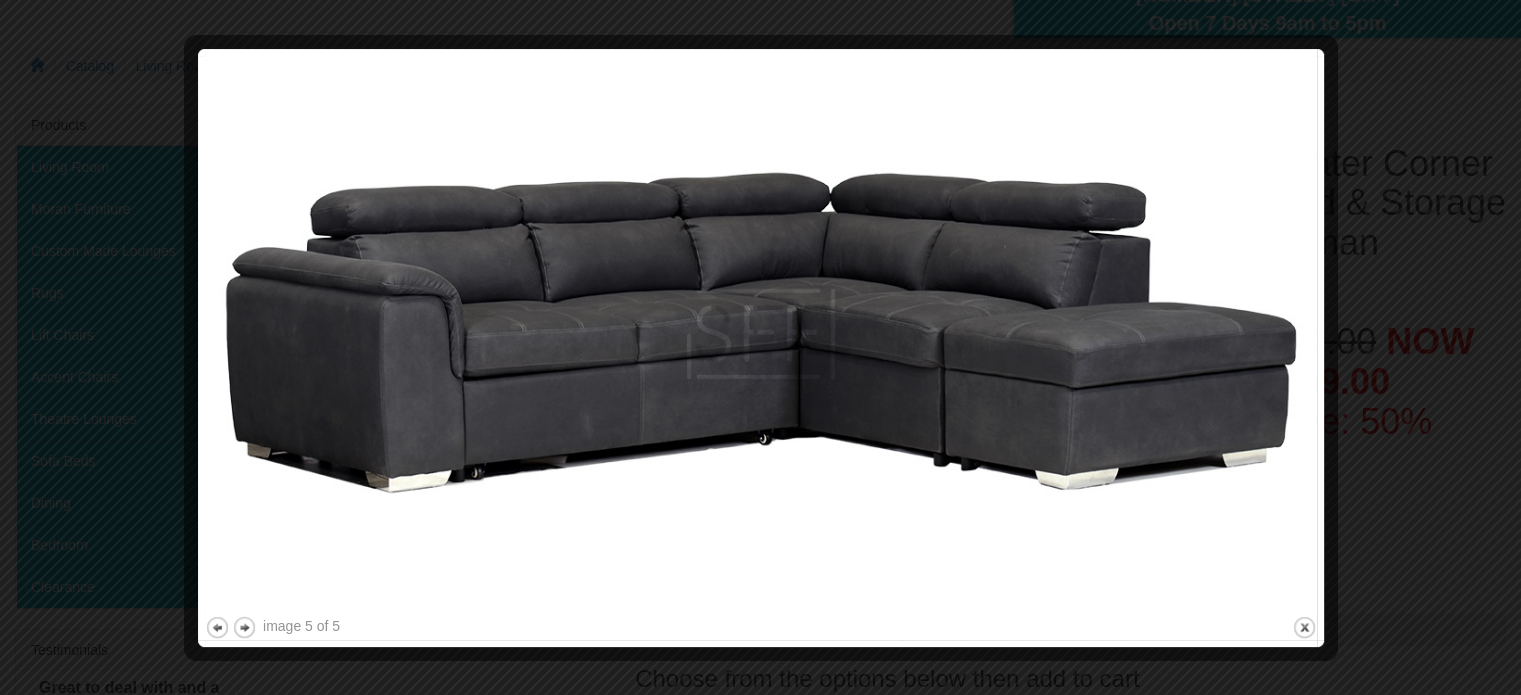 click at bounding box center [761, 334] 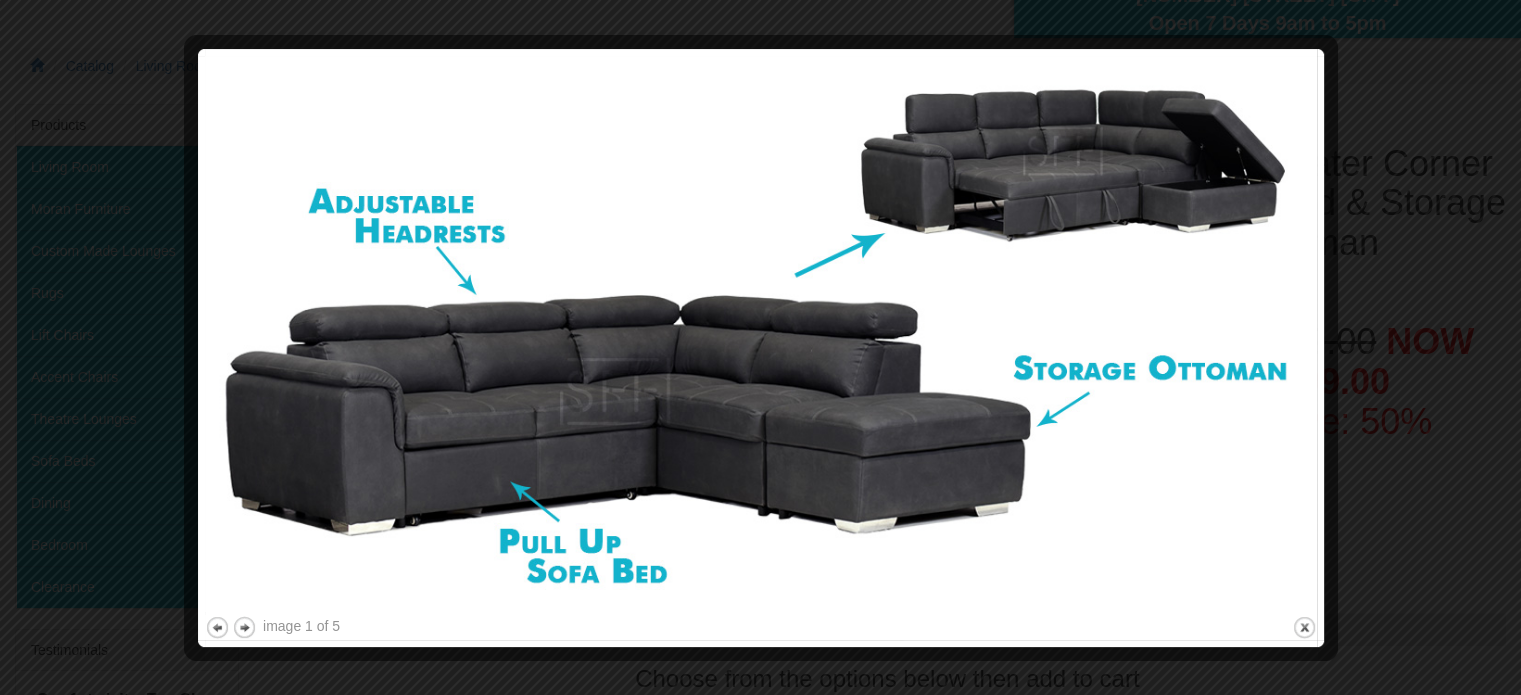 click at bounding box center [761, 334] 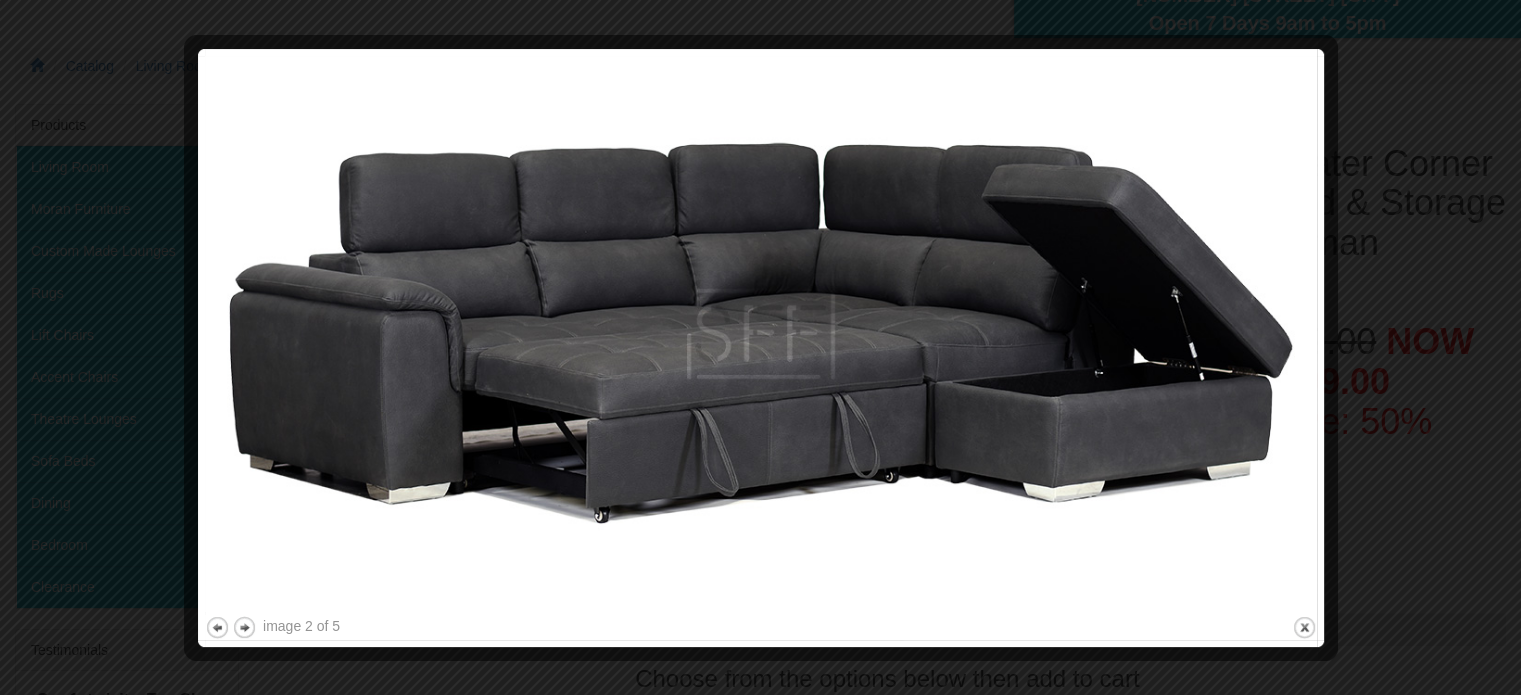 click at bounding box center [761, 334] 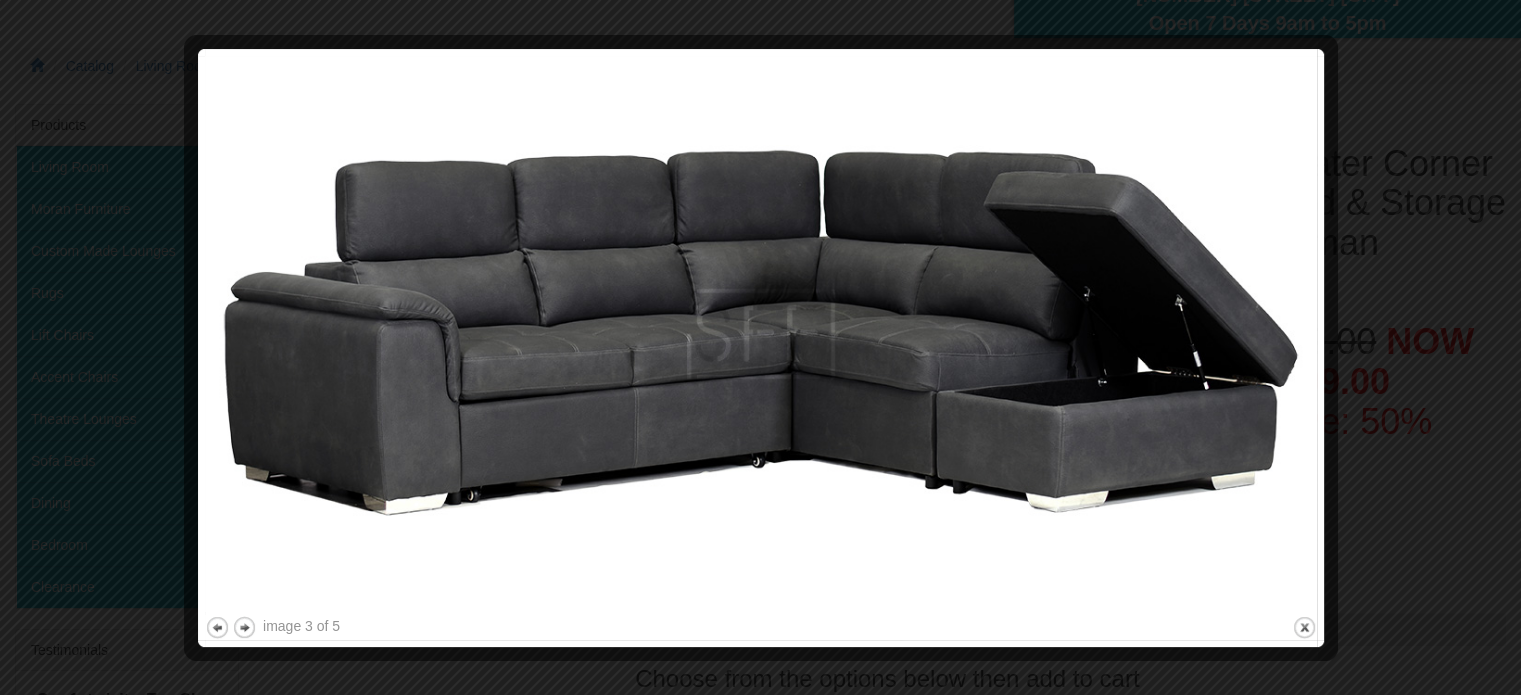 click at bounding box center (760, 347) 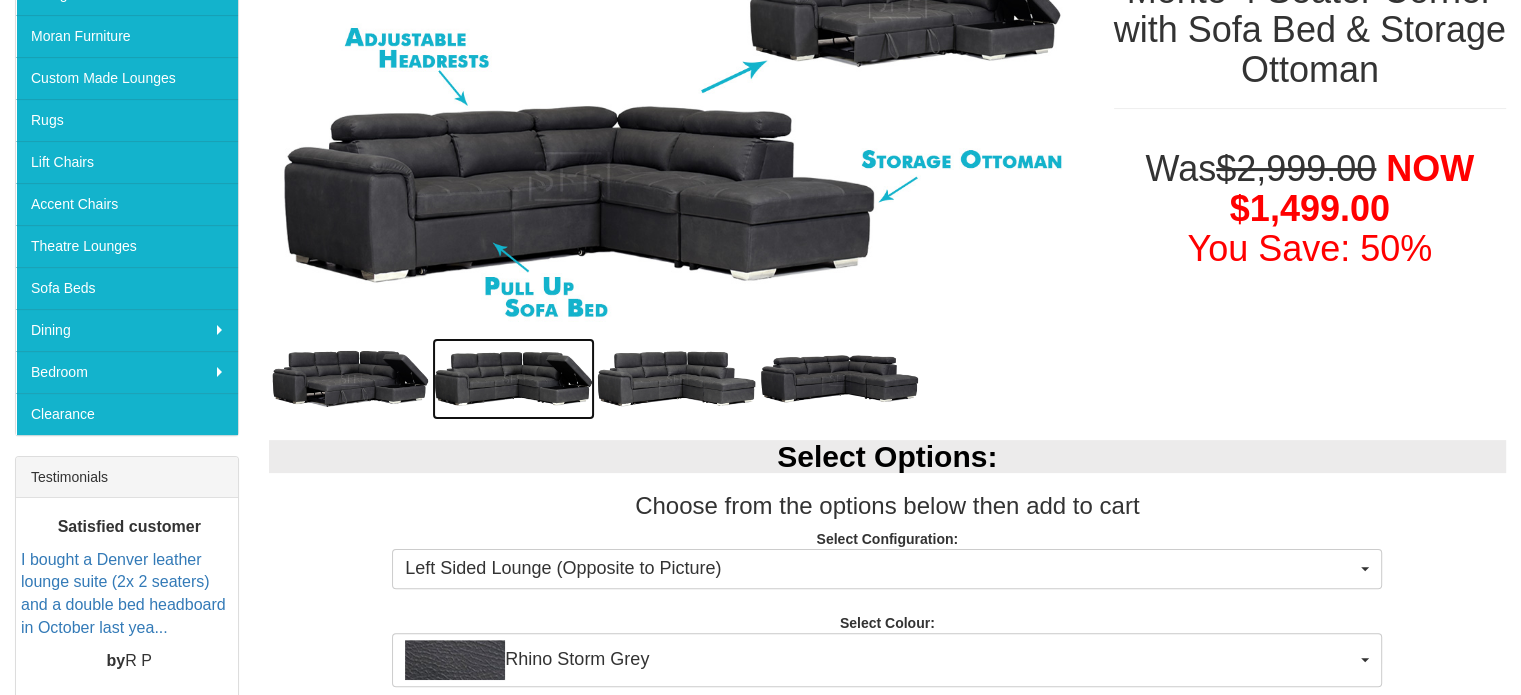 scroll, scrollTop: 0, scrollLeft: 0, axis: both 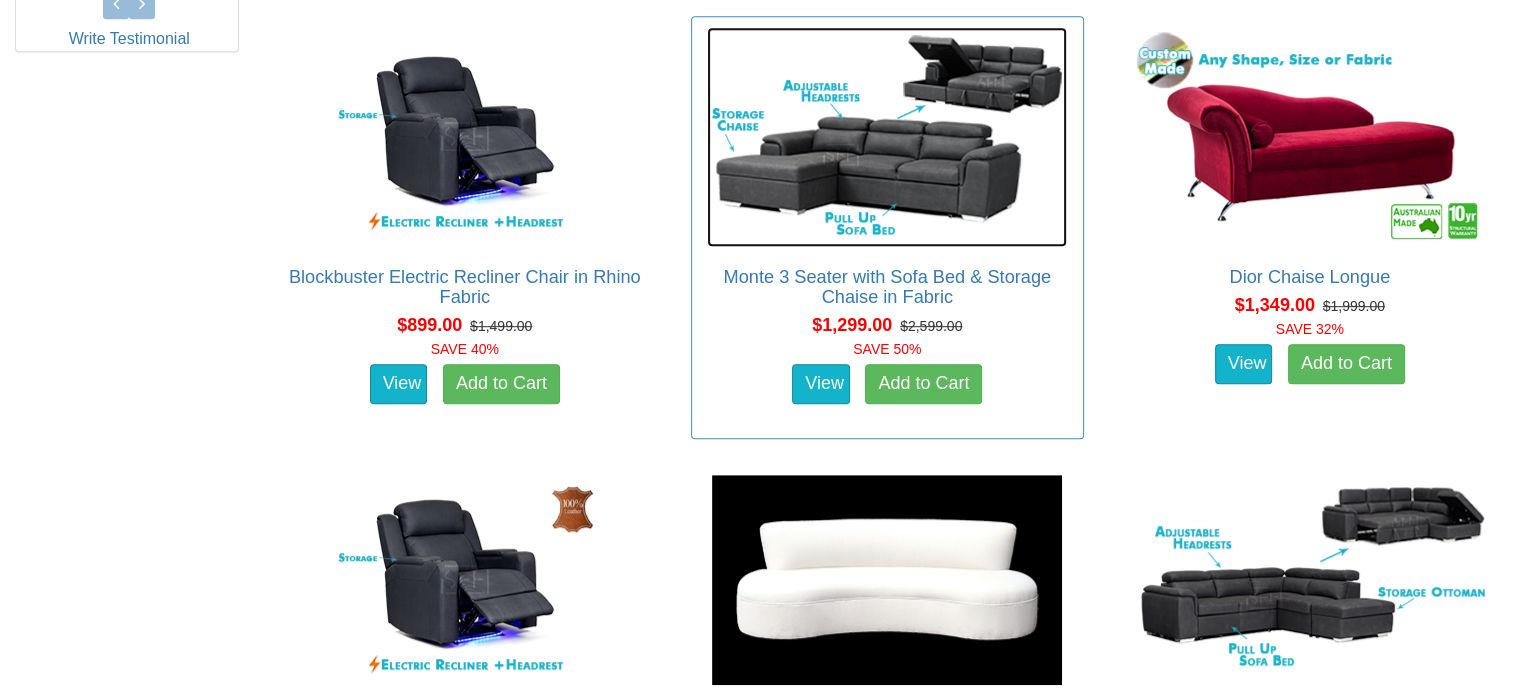 click at bounding box center [887, 137] 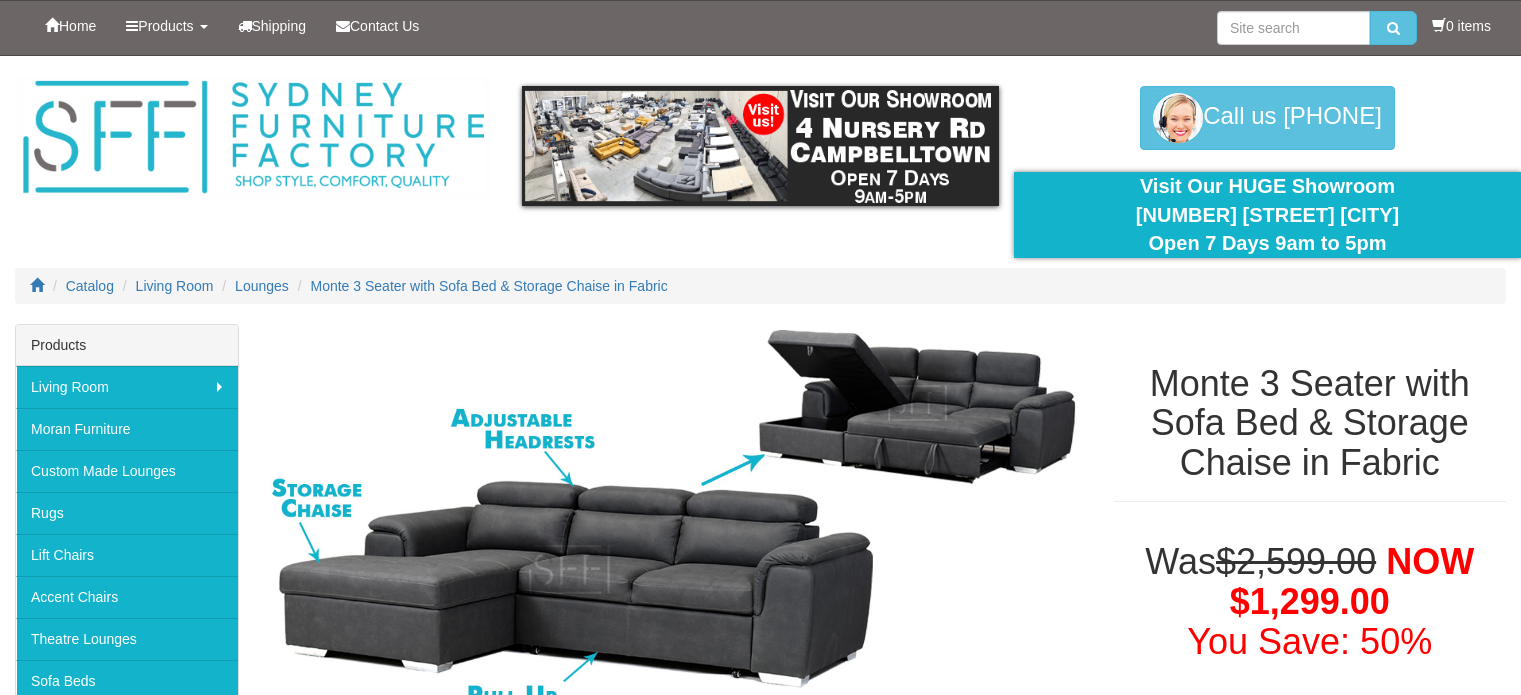 scroll, scrollTop: 0, scrollLeft: 0, axis: both 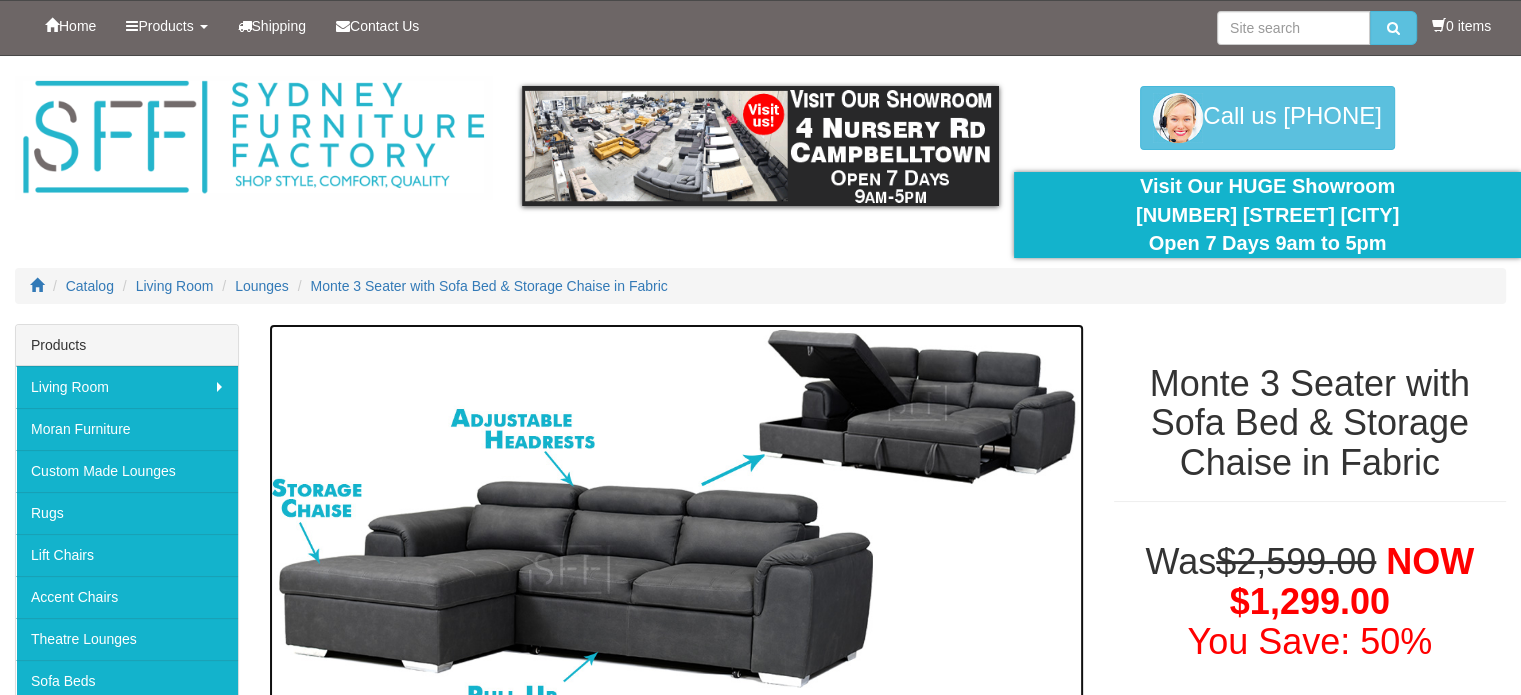 click at bounding box center [676, 528] 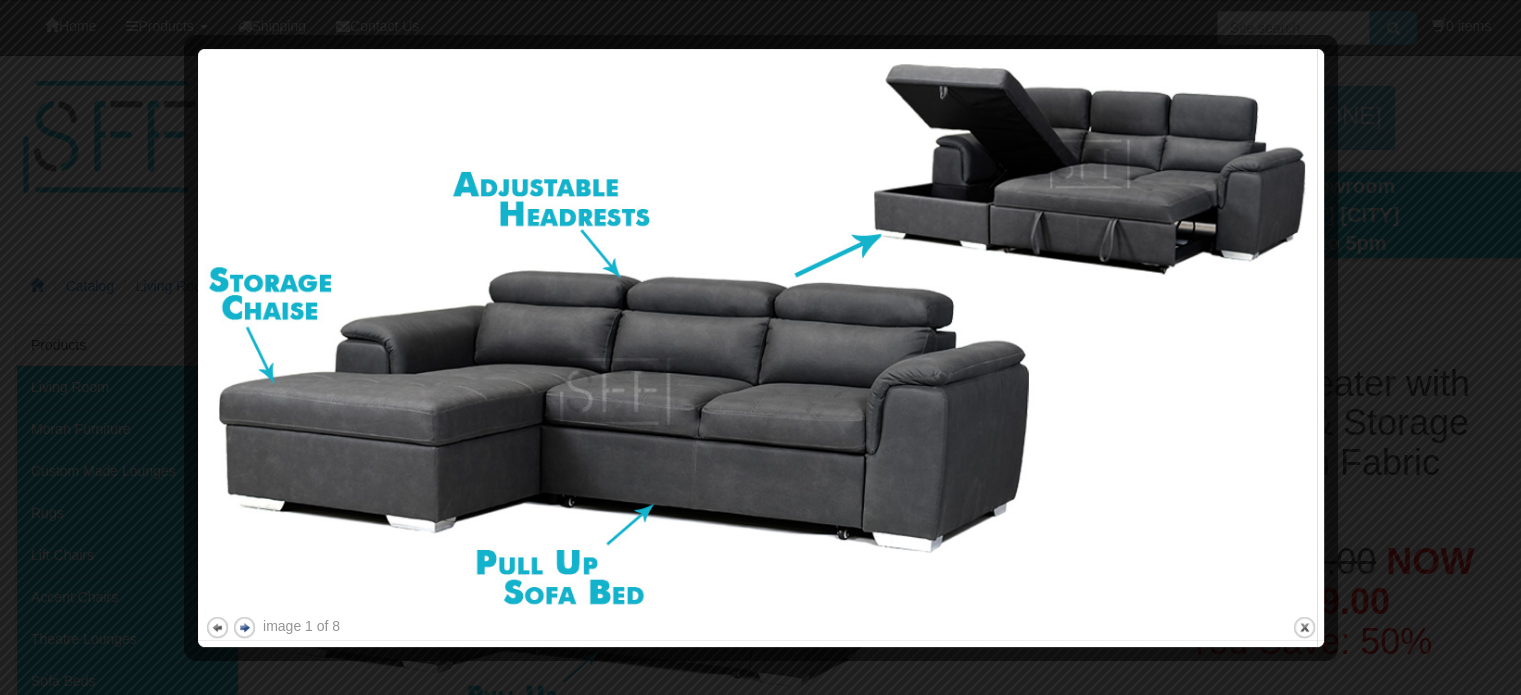 click on "next" at bounding box center [244, 627] 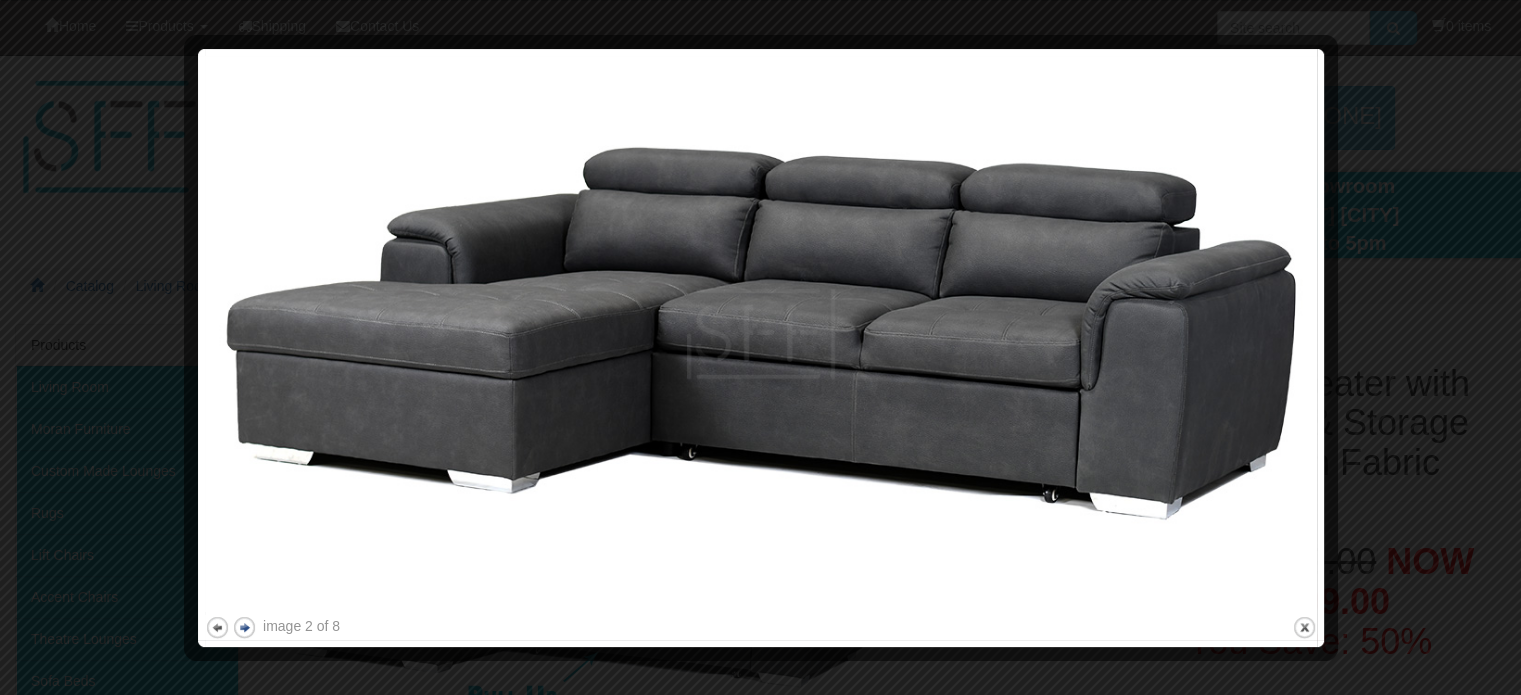 click on "next" at bounding box center [244, 627] 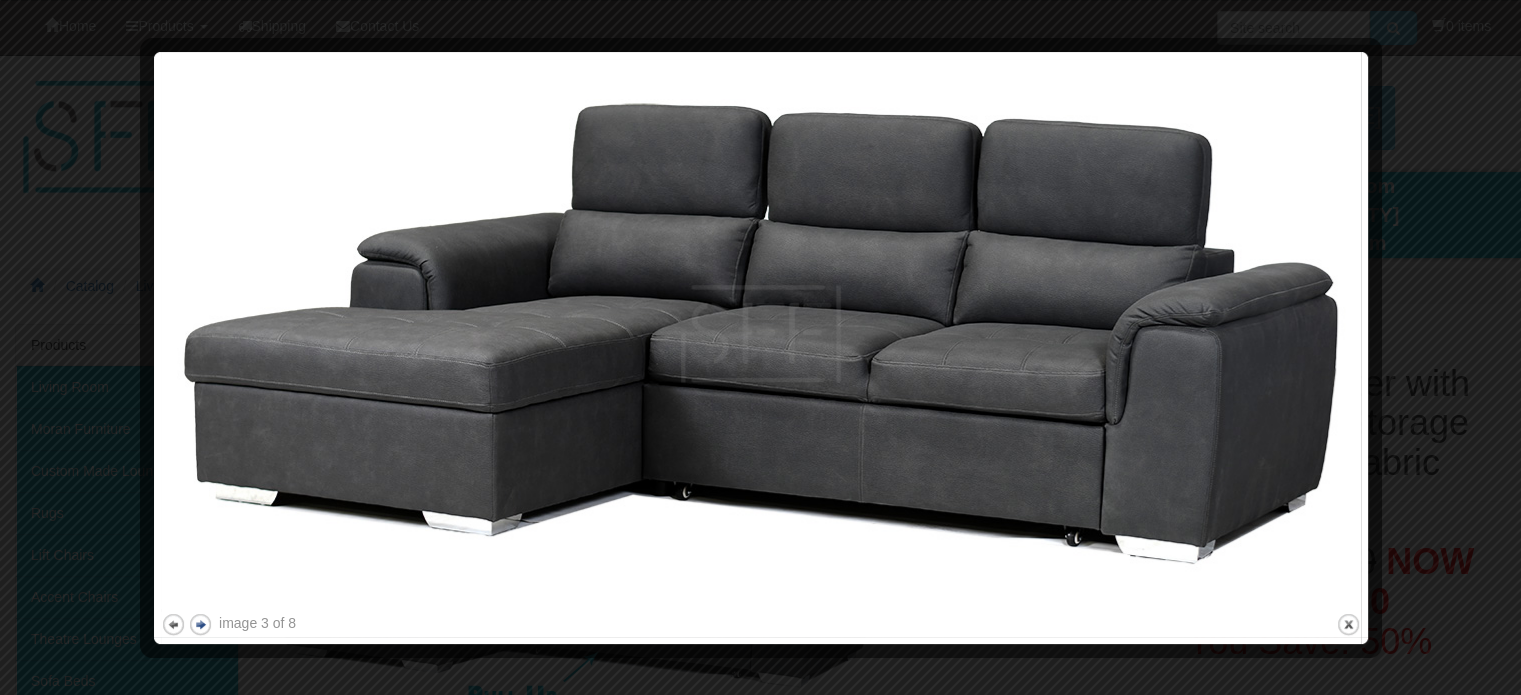 click on "image 3 of 8" at bounding box center (257, 623) 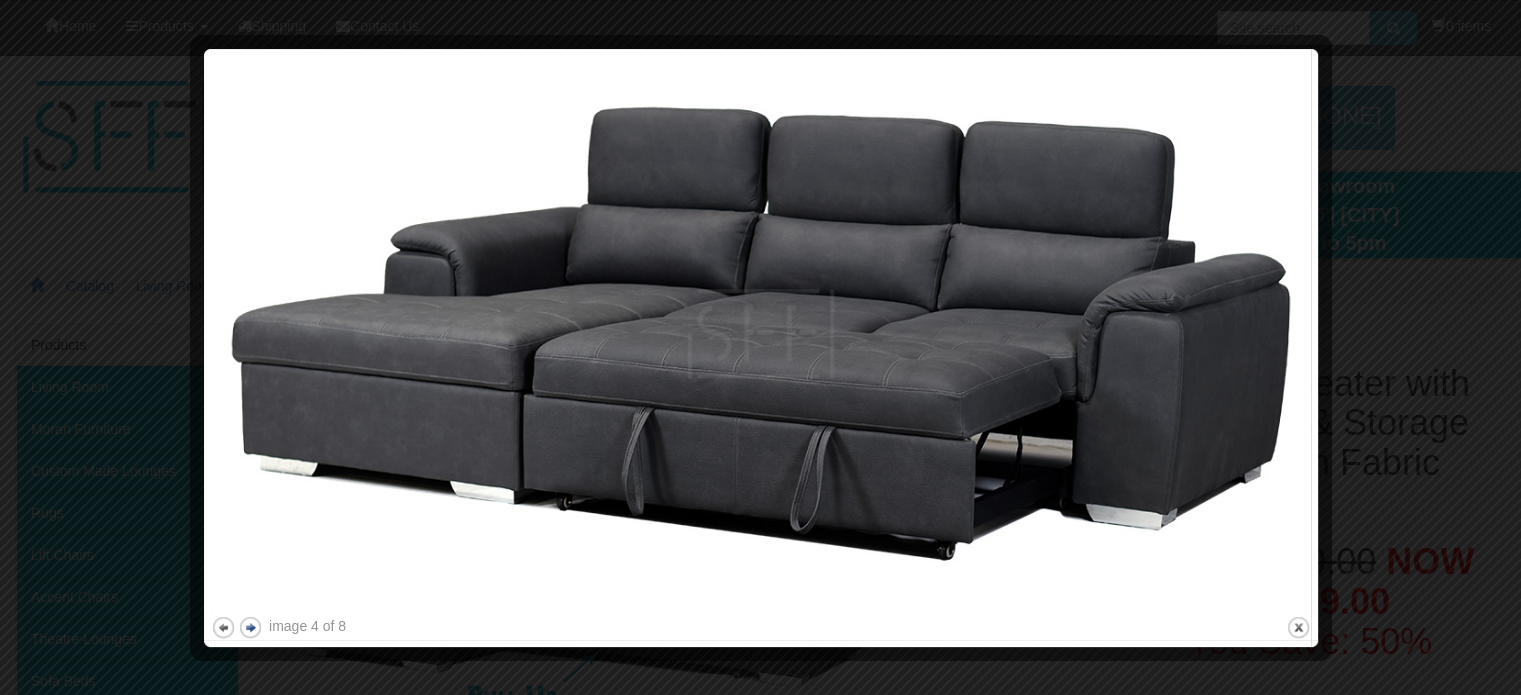 click at bounding box center (200, 348) 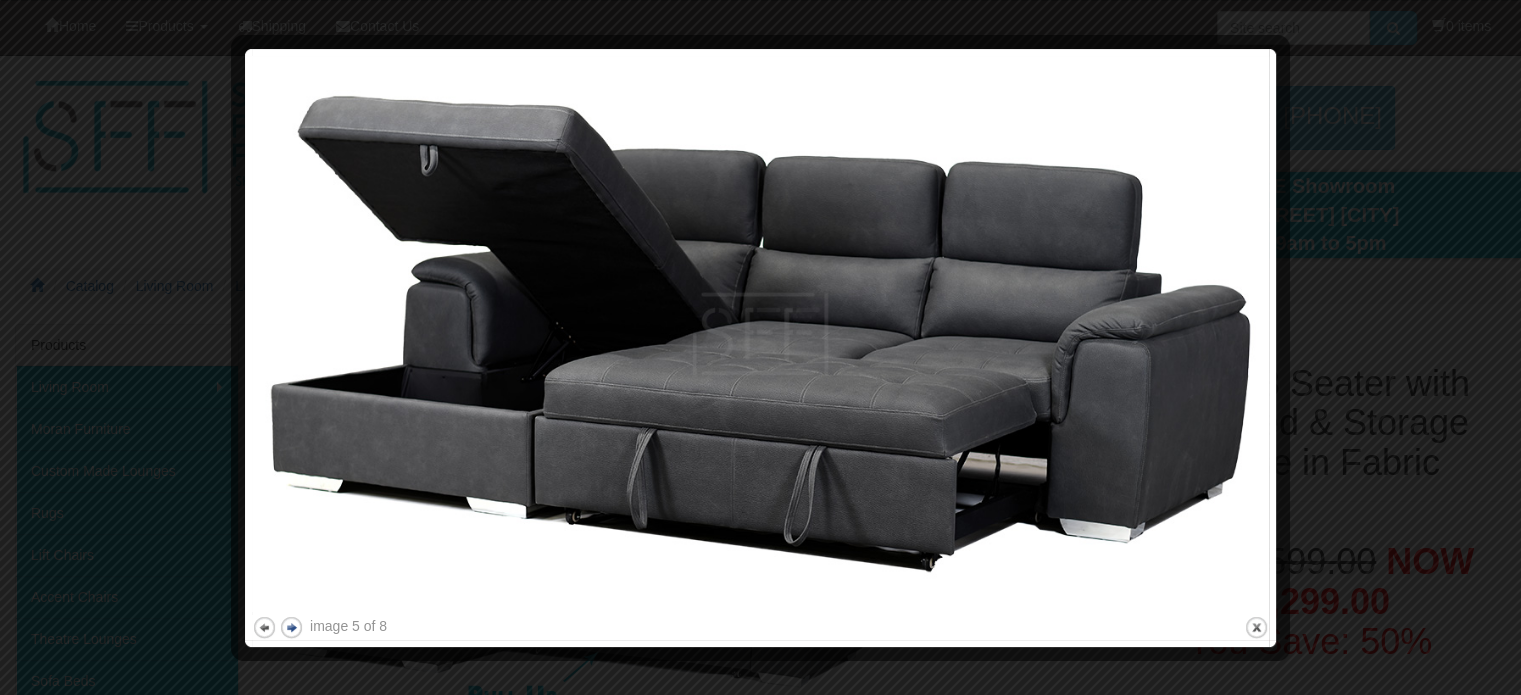 click on "next" at bounding box center [291, 627] 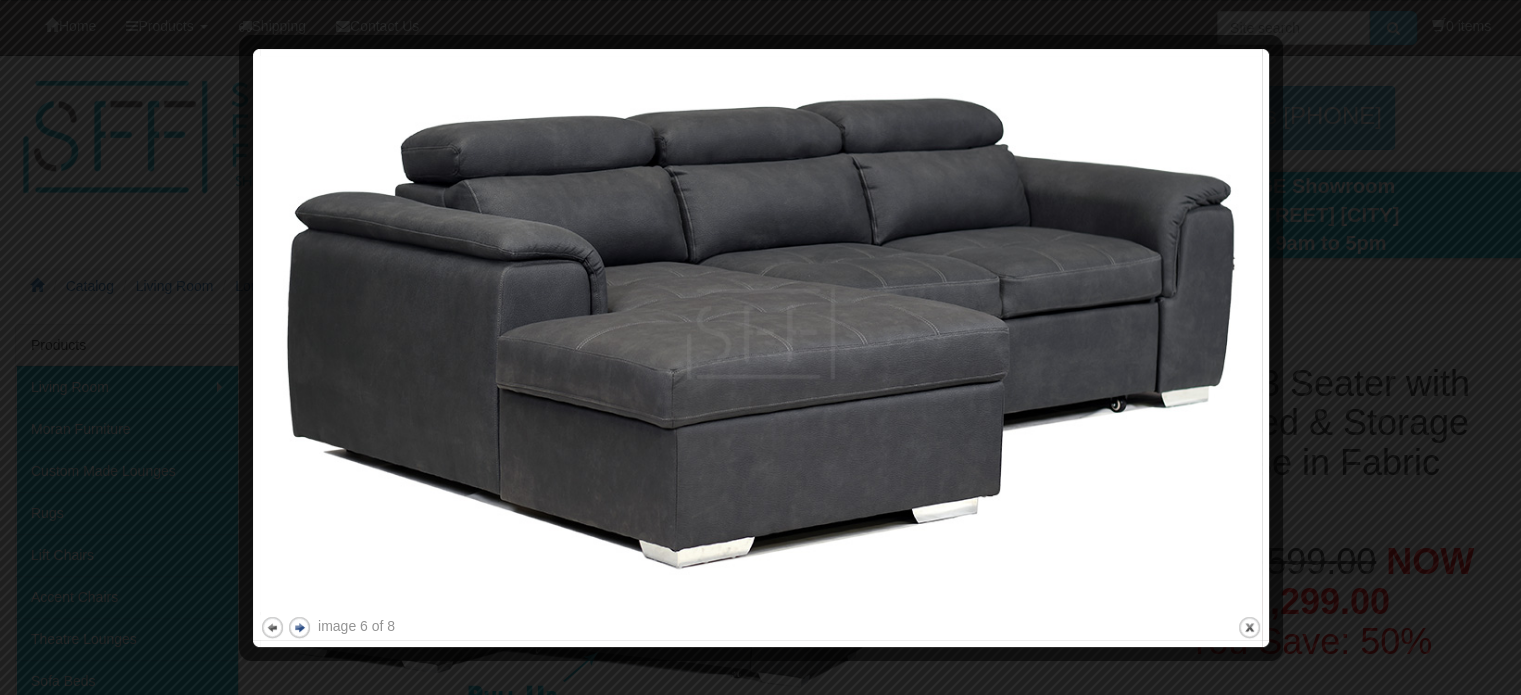 click on "next" at bounding box center (299, 627) 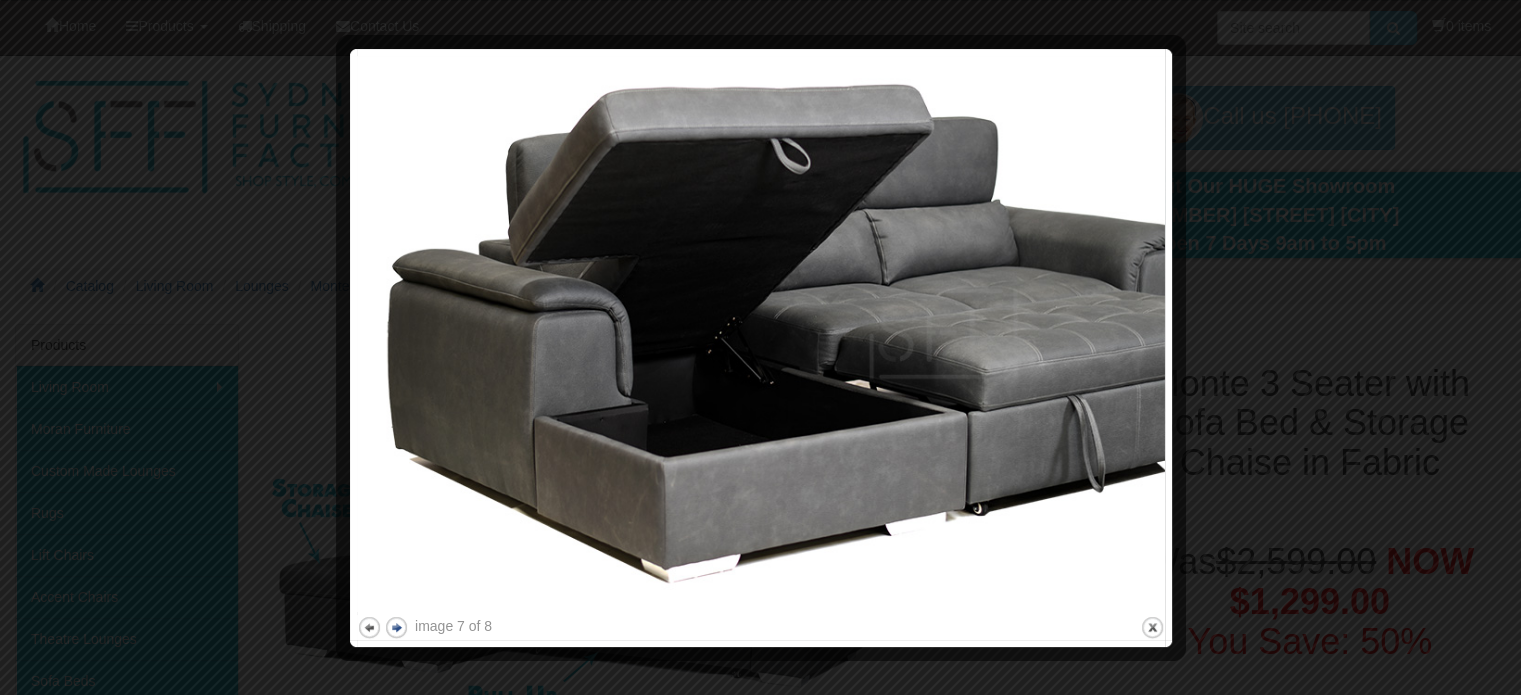 click on "next" at bounding box center [396, 627] 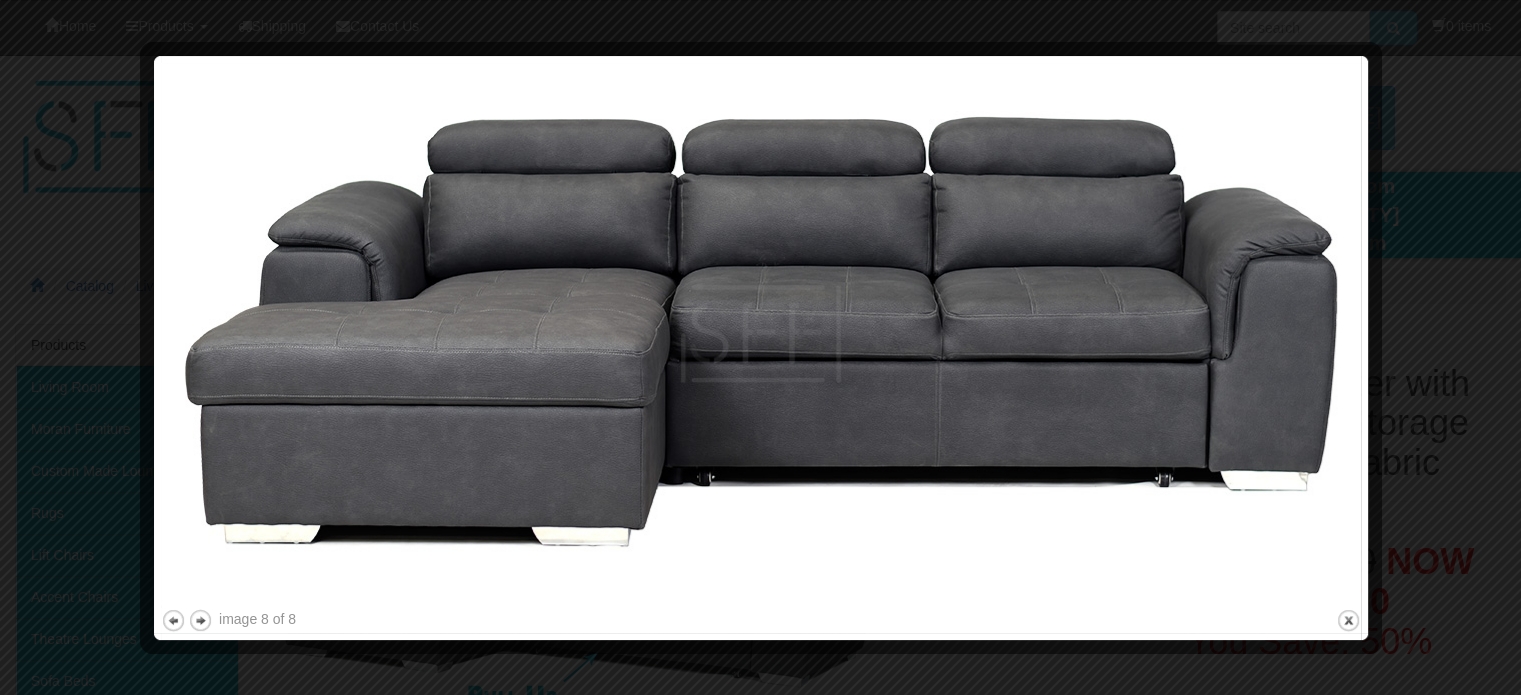 click at bounding box center [760, 347] 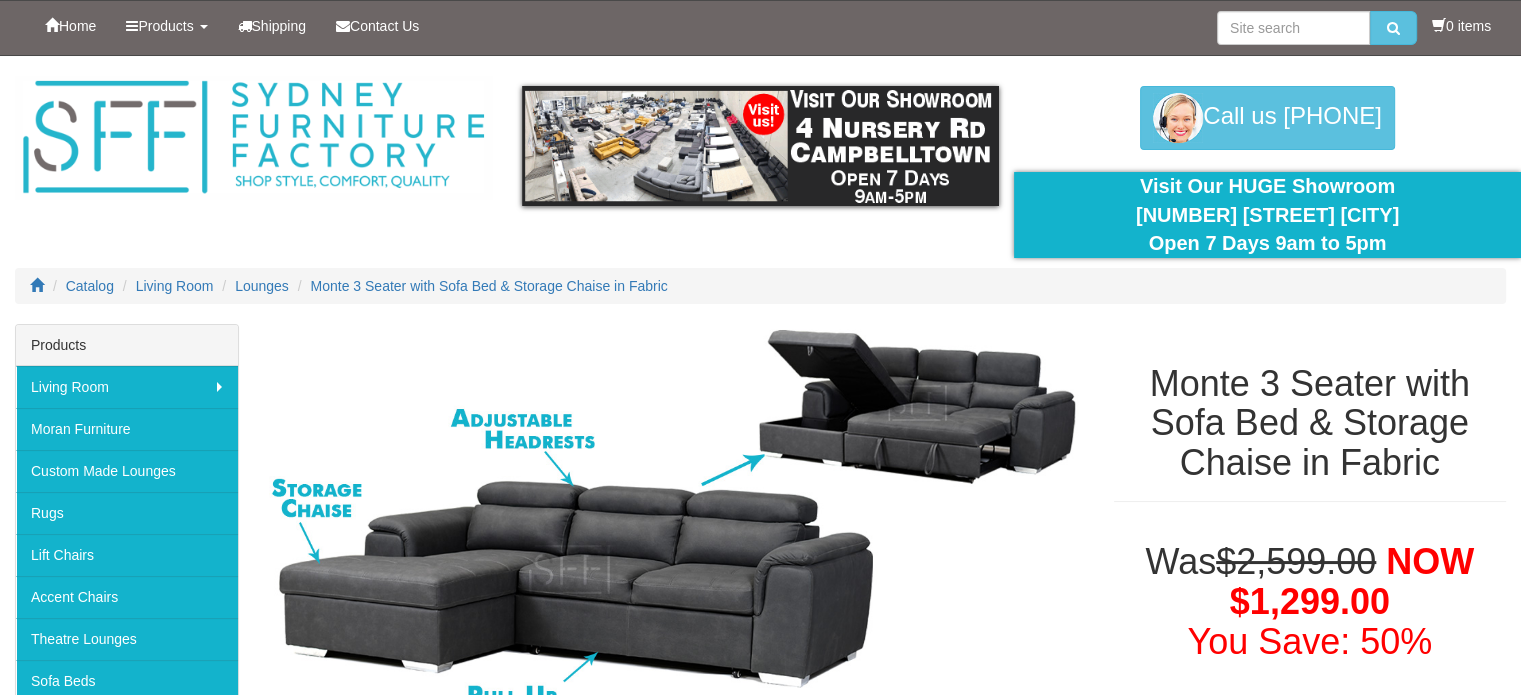 scroll, scrollTop: 502, scrollLeft: 0, axis: vertical 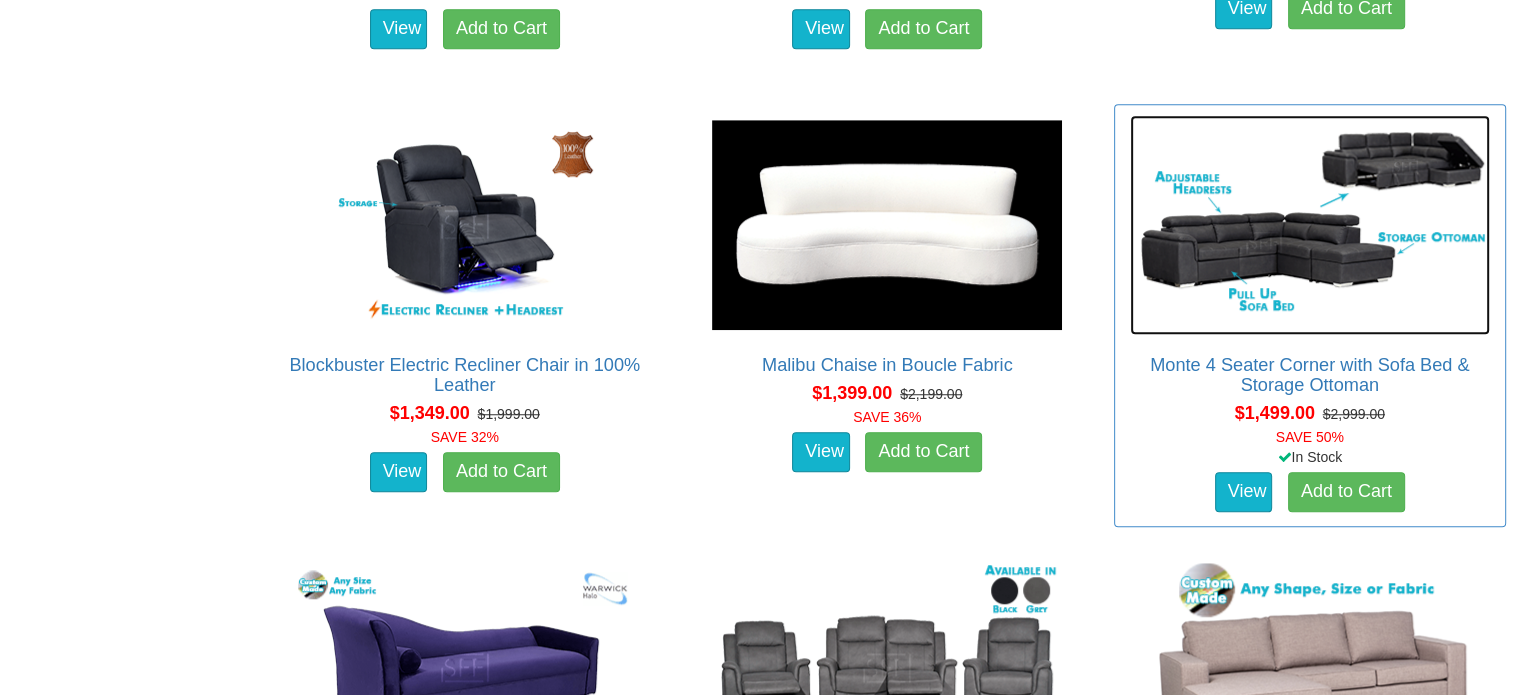 click at bounding box center [1310, 225] 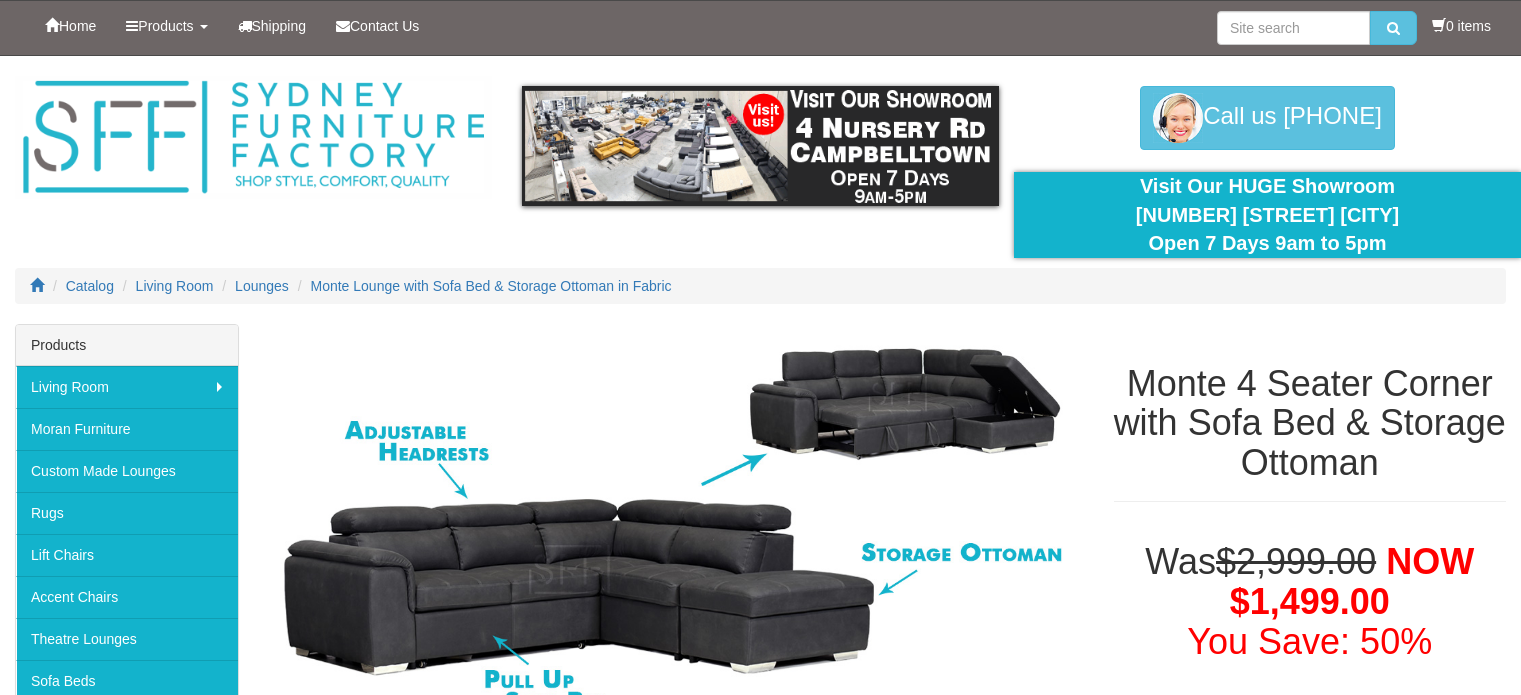 scroll, scrollTop: 0, scrollLeft: 0, axis: both 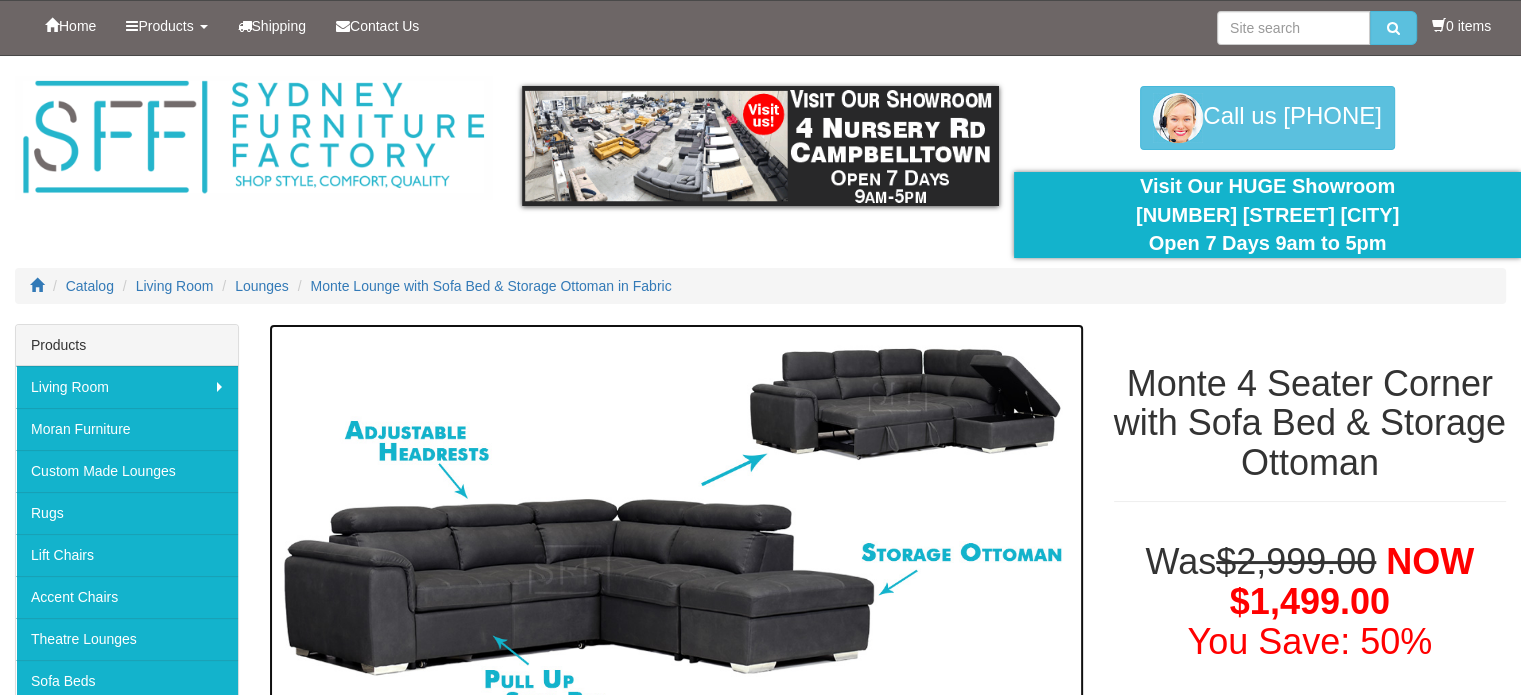 click at bounding box center (676, 528) 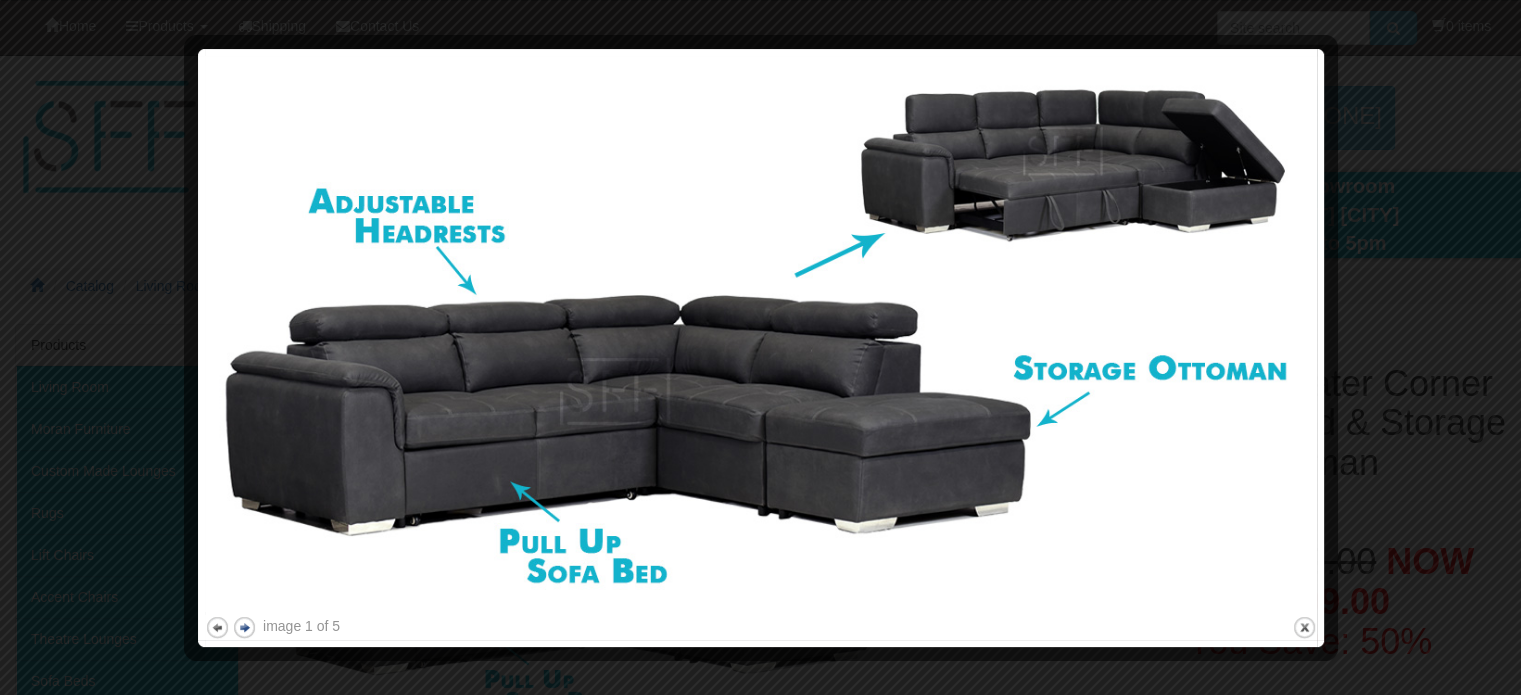 click on "next" at bounding box center [244, 627] 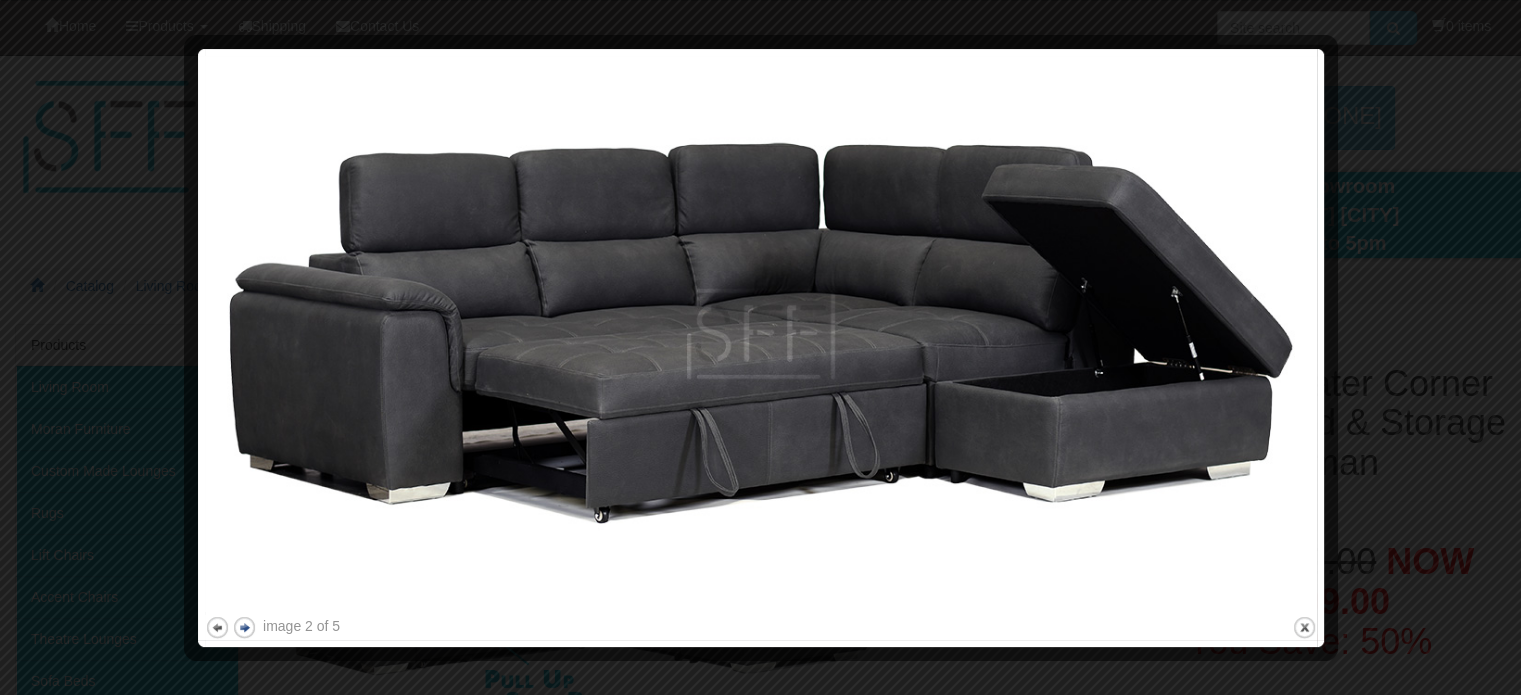 click on "next" at bounding box center [244, 627] 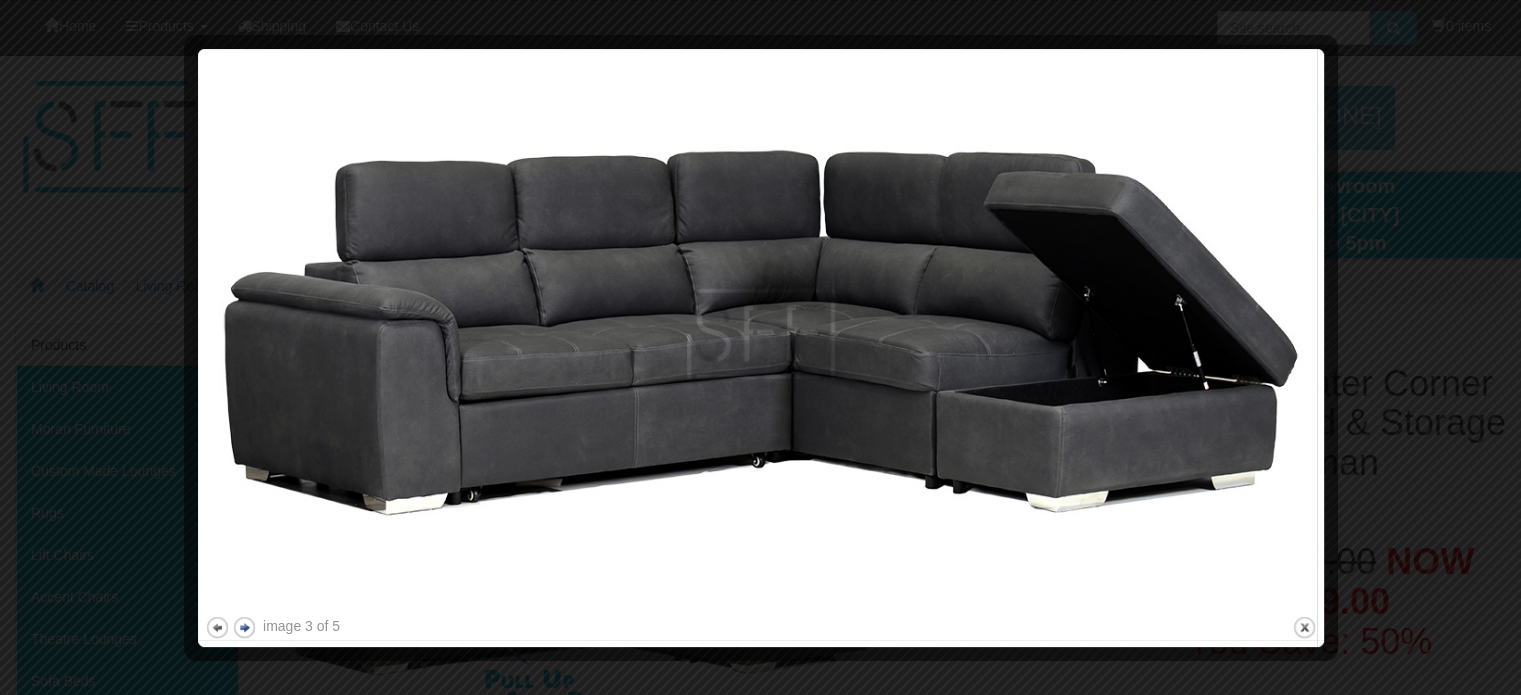 click on "next" at bounding box center [244, 627] 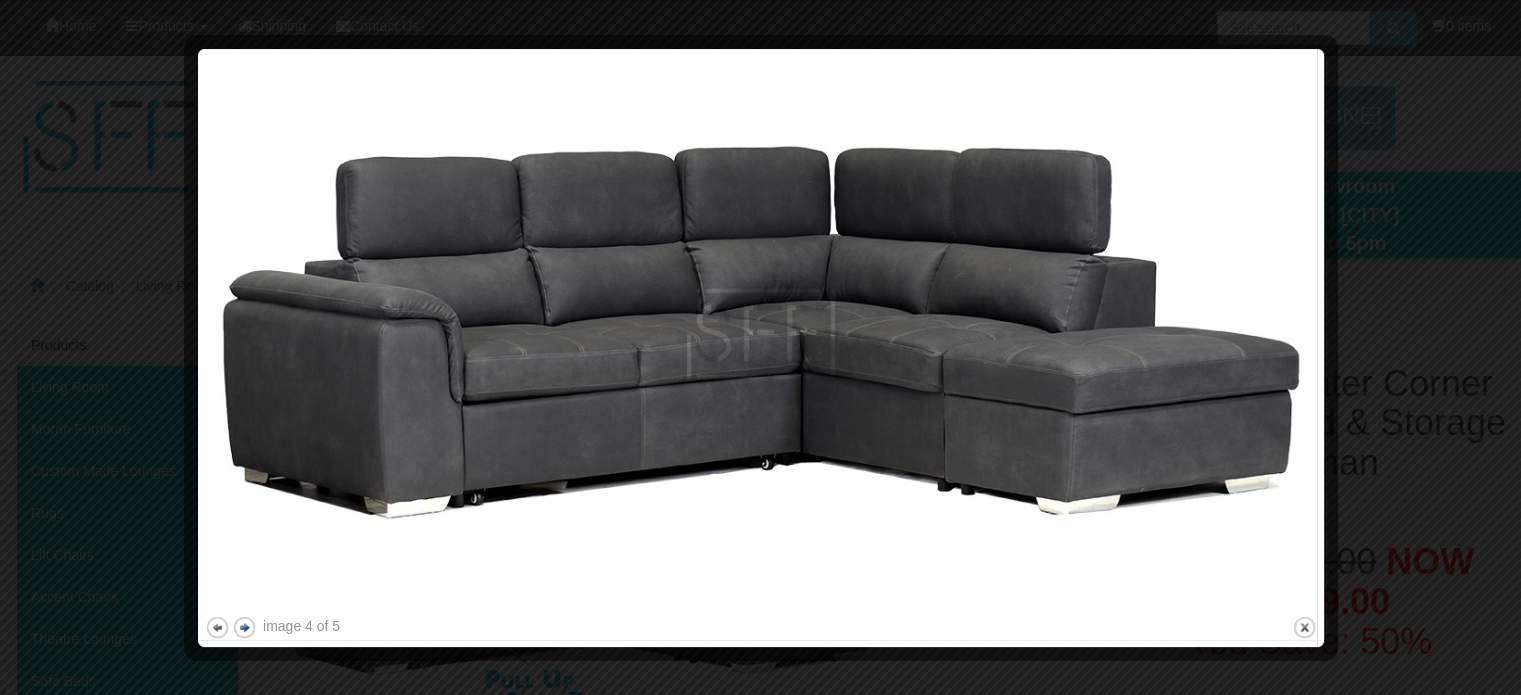 click on "next" at bounding box center (244, 627) 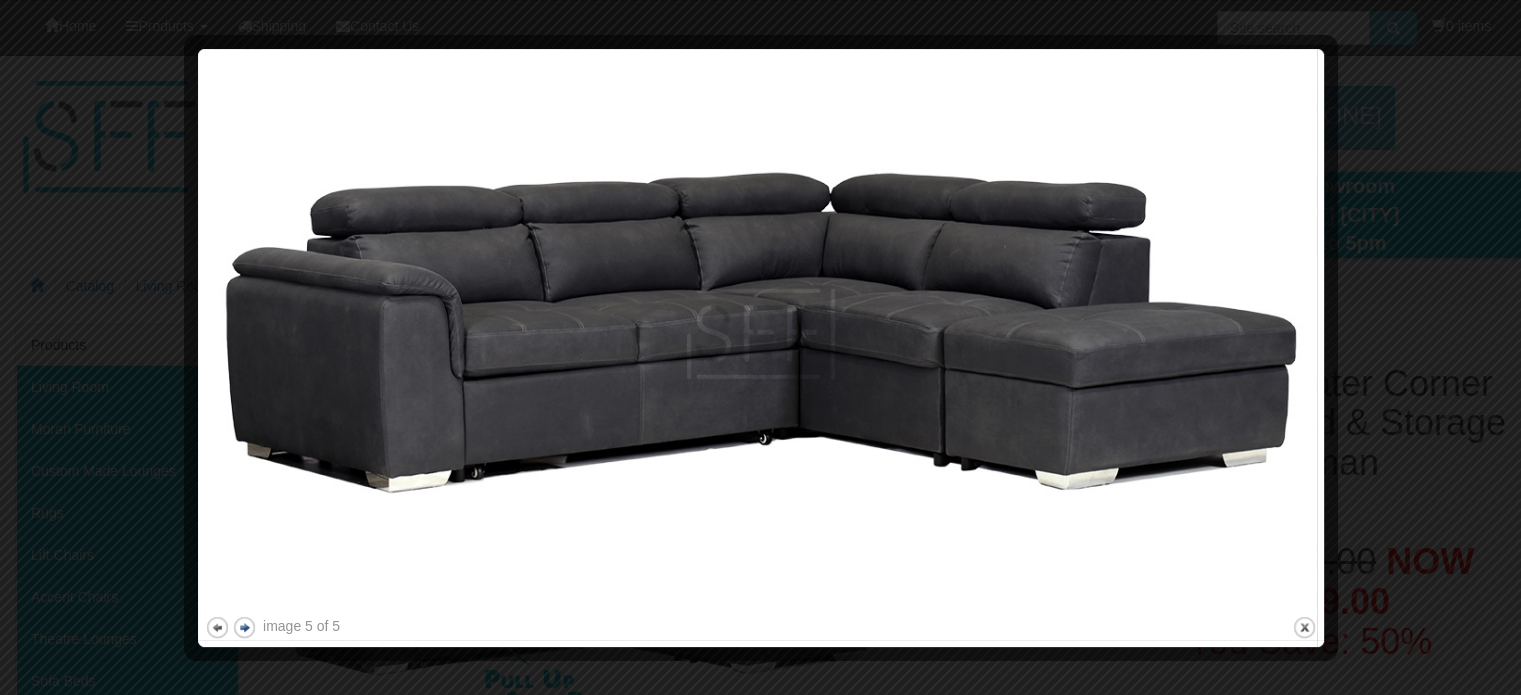 click on "next" at bounding box center [244, 627] 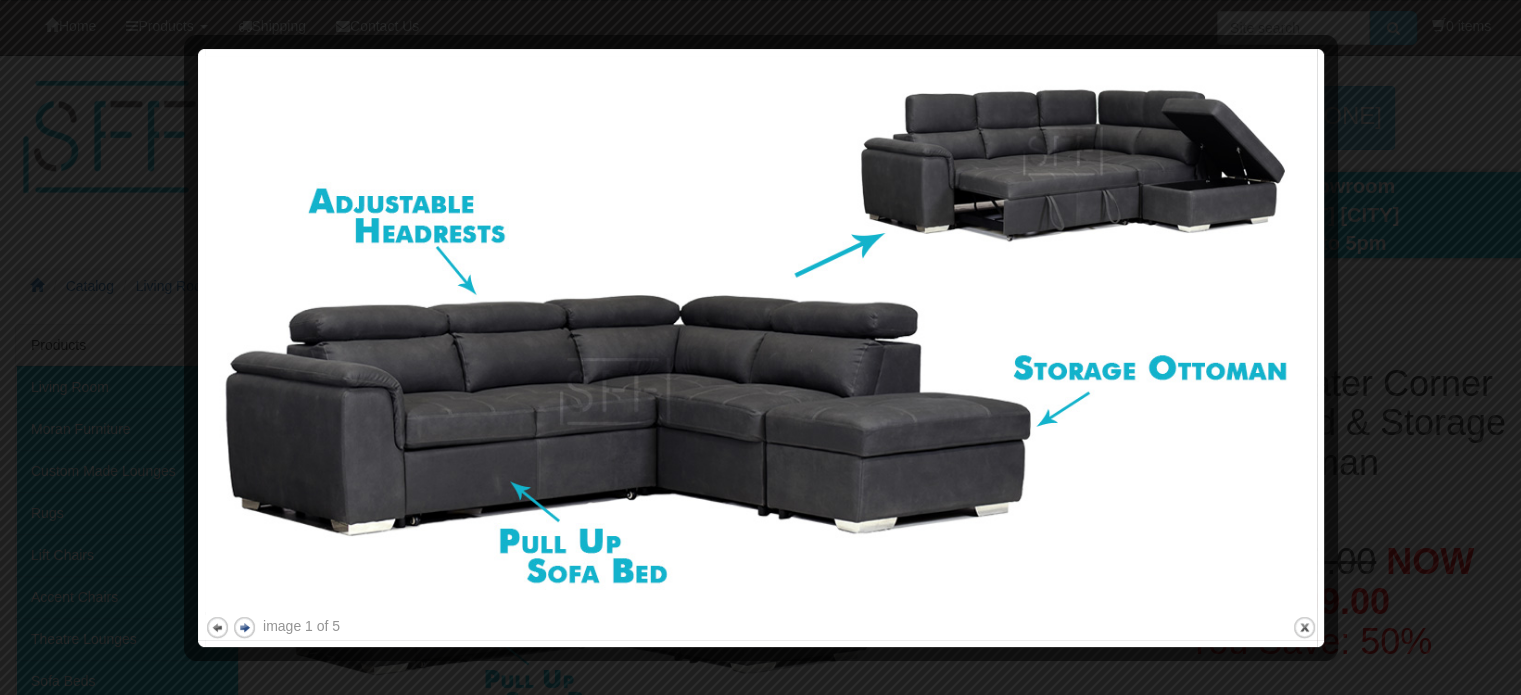 click on "next" at bounding box center (244, 627) 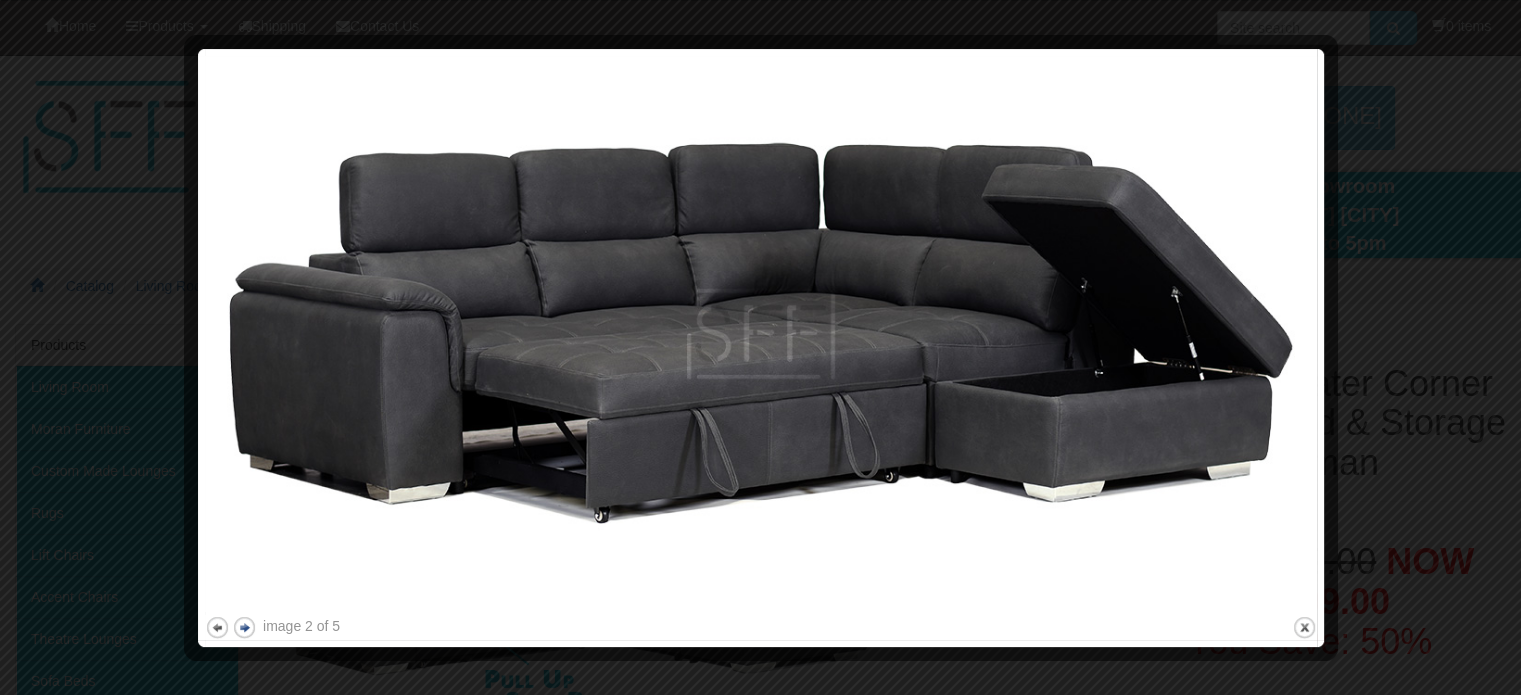 click on "next" at bounding box center [244, 627] 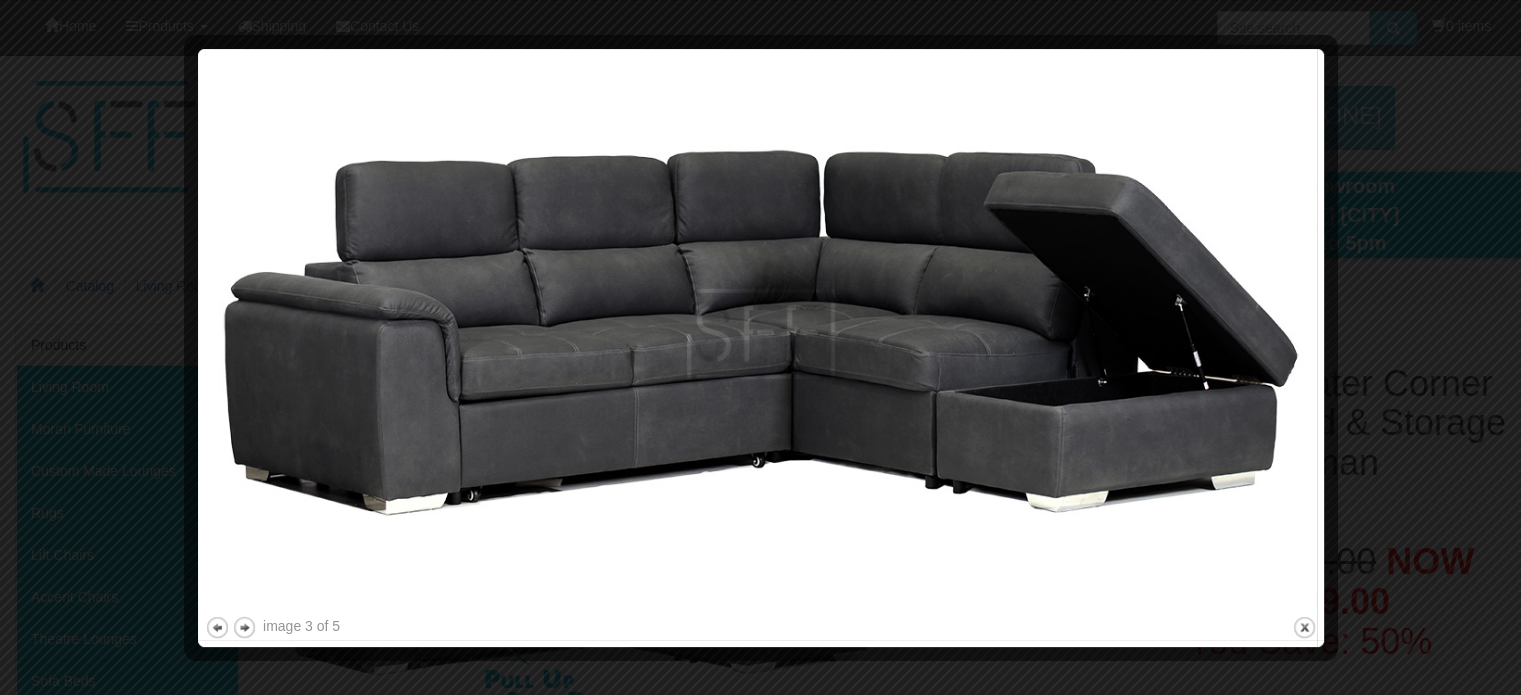 click at bounding box center (760, 347) 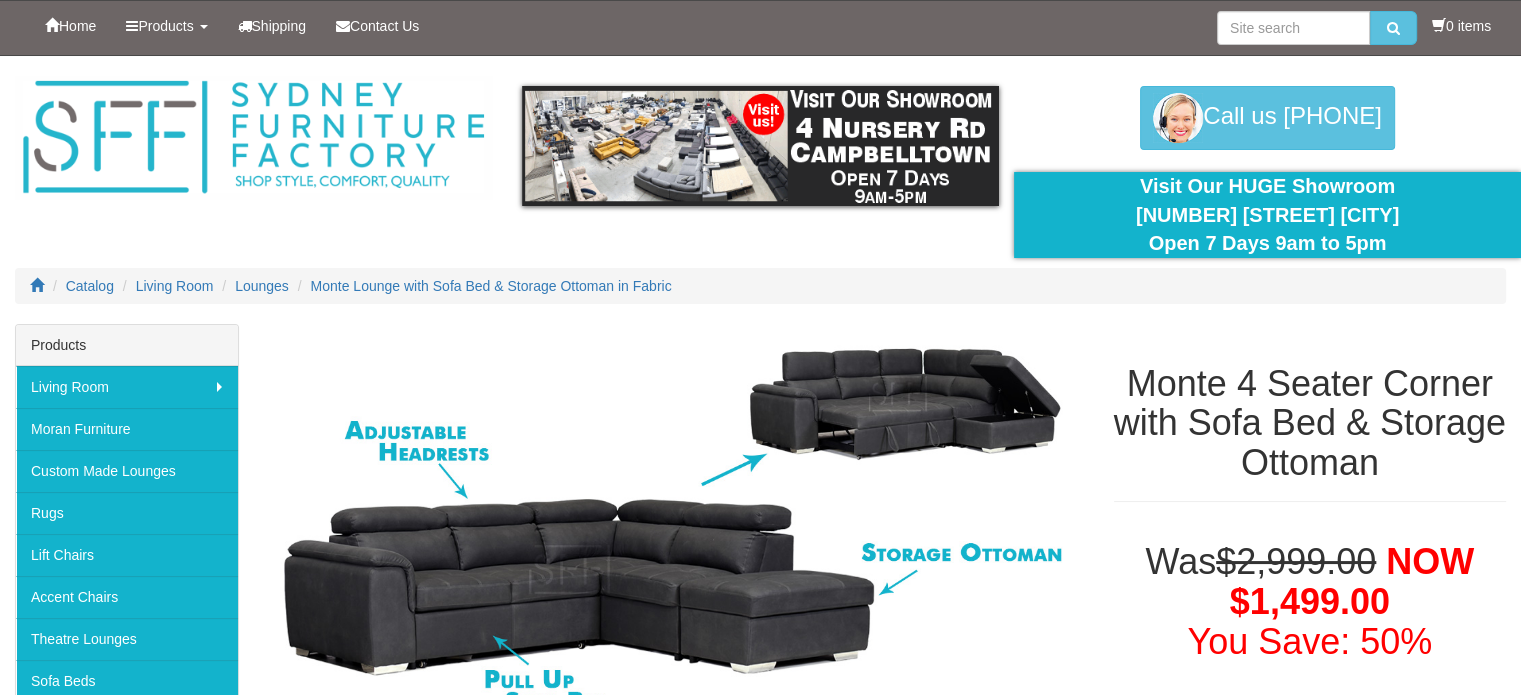 scroll, scrollTop: 423, scrollLeft: 0, axis: vertical 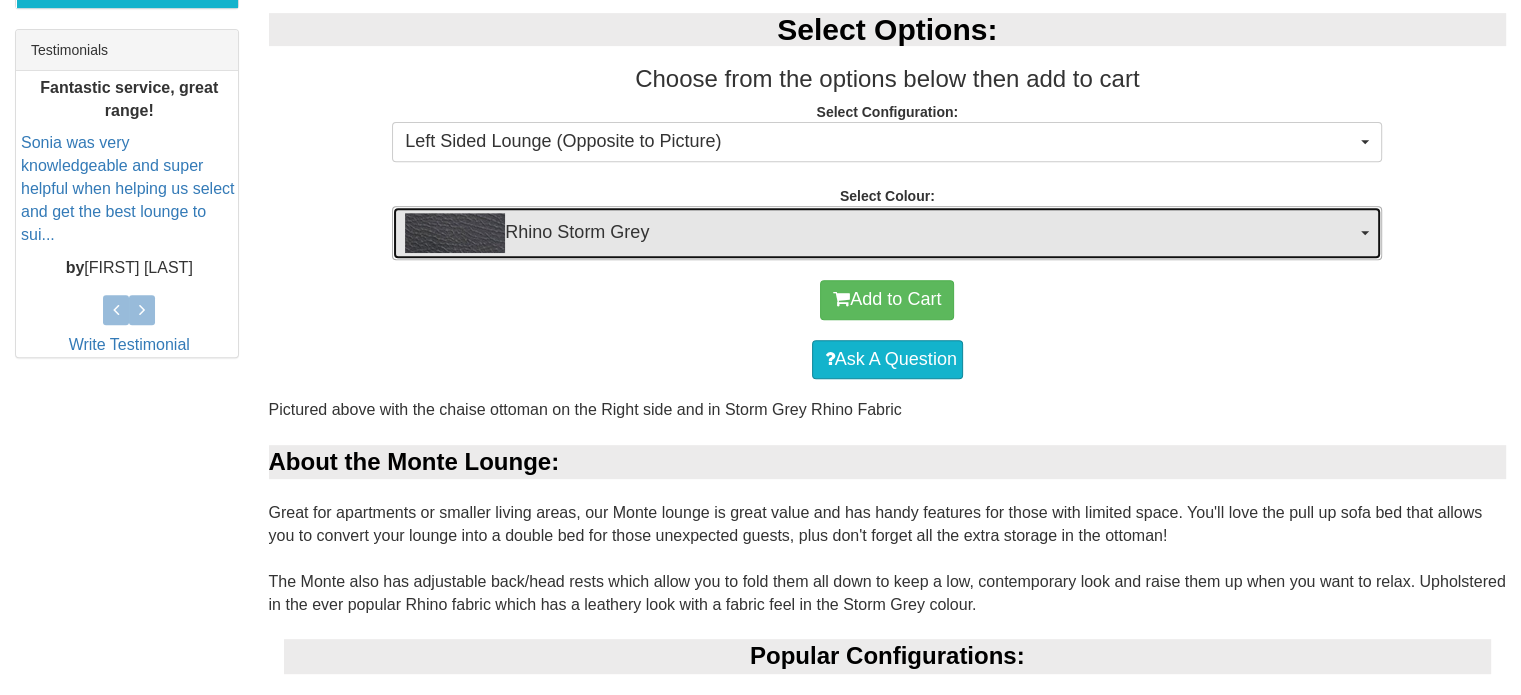 click at bounding box center [455, 233] 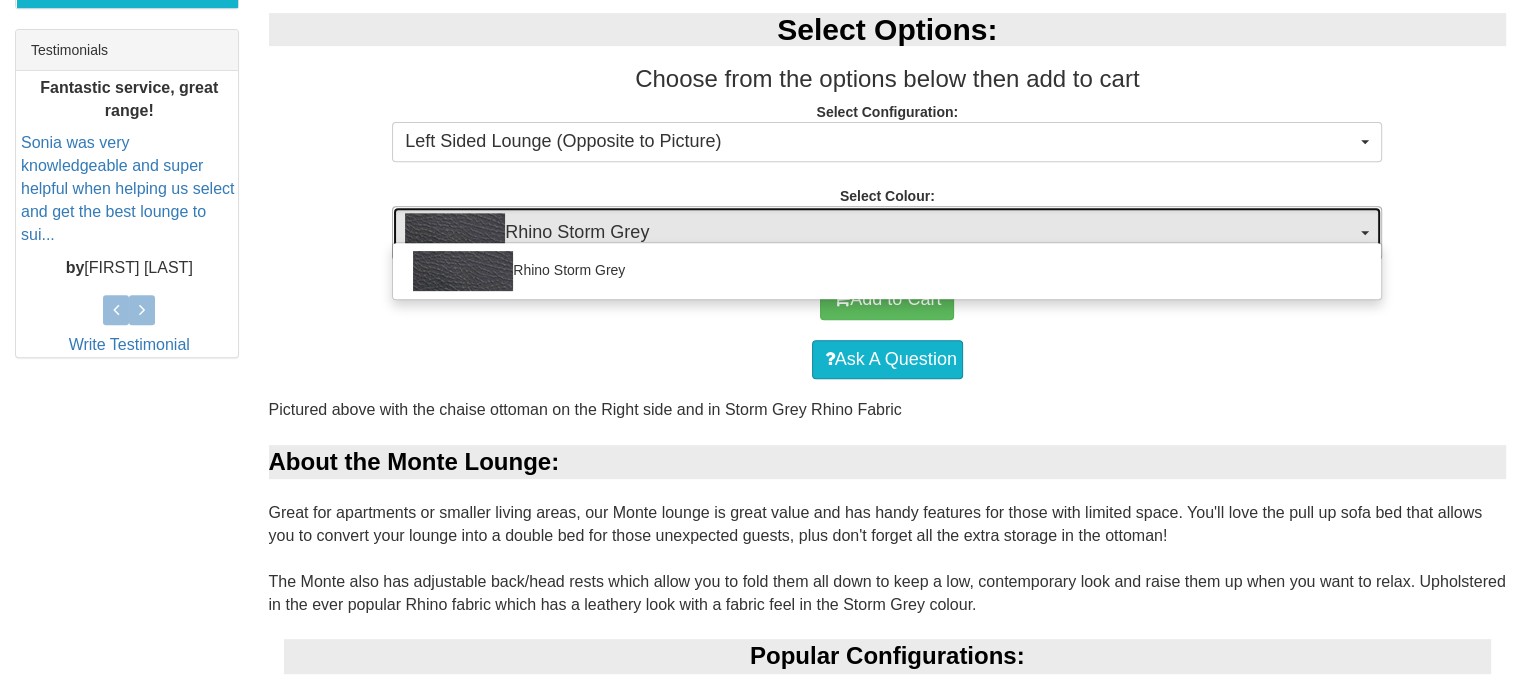 click at bounding box center (455, 233) 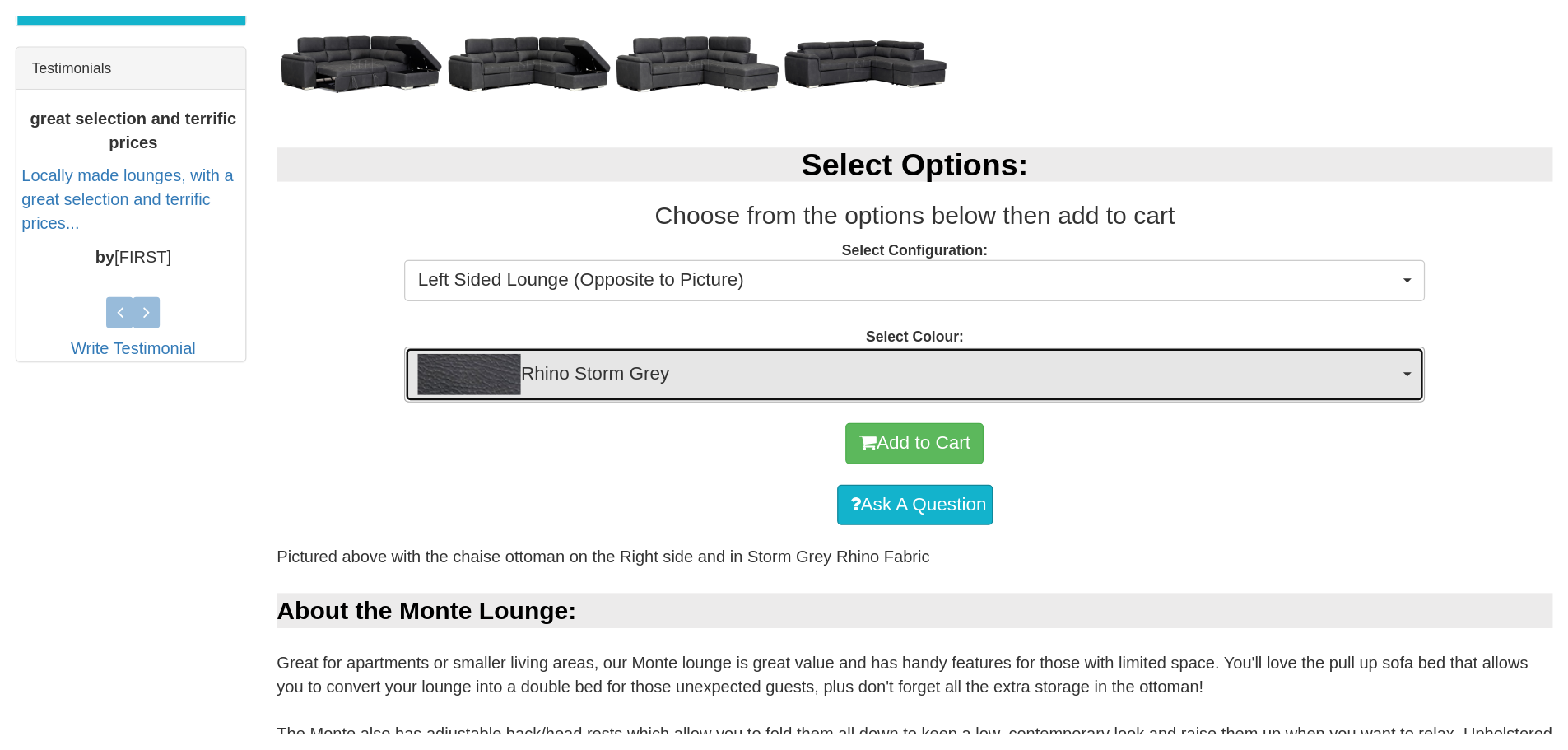 scroll, scrollTop: 781, scrollLeft: 0, axis: vertical 